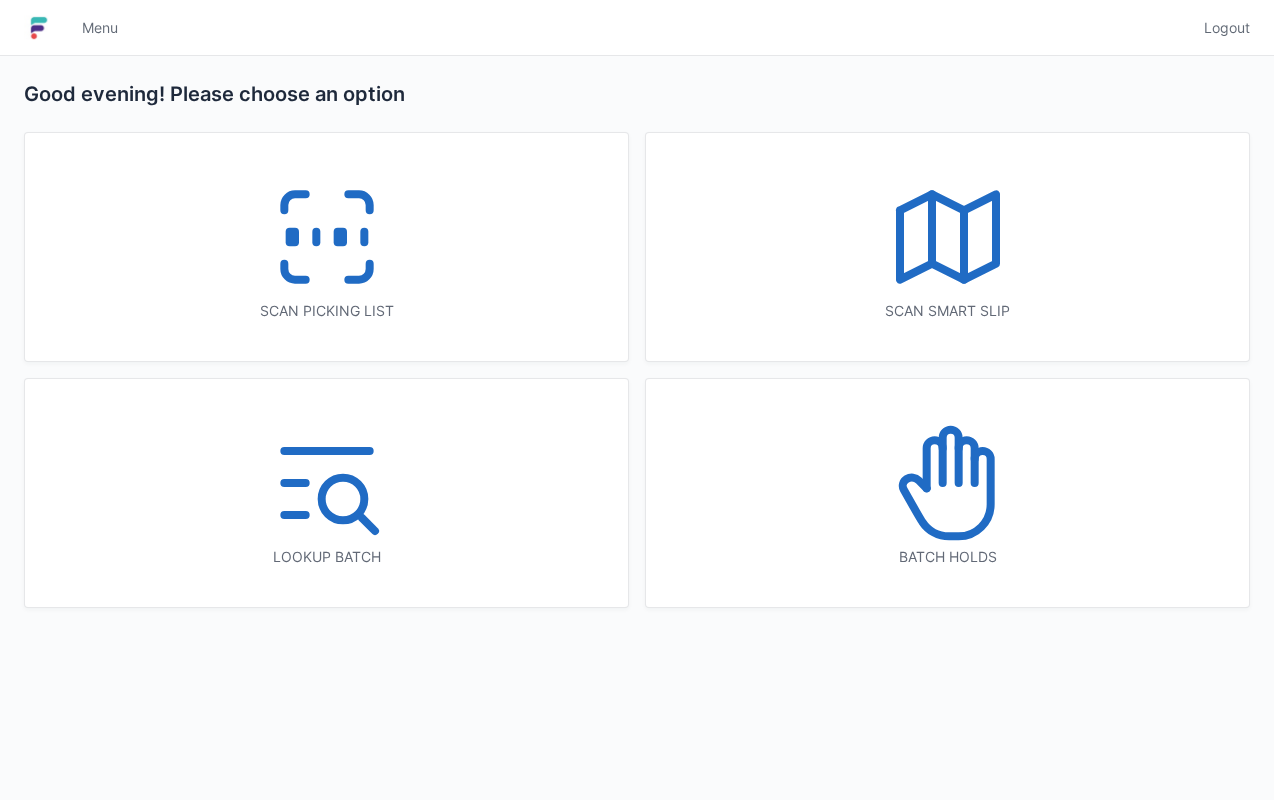 scroll, scrollTop: 0, scrollLeft: 0, axis: both 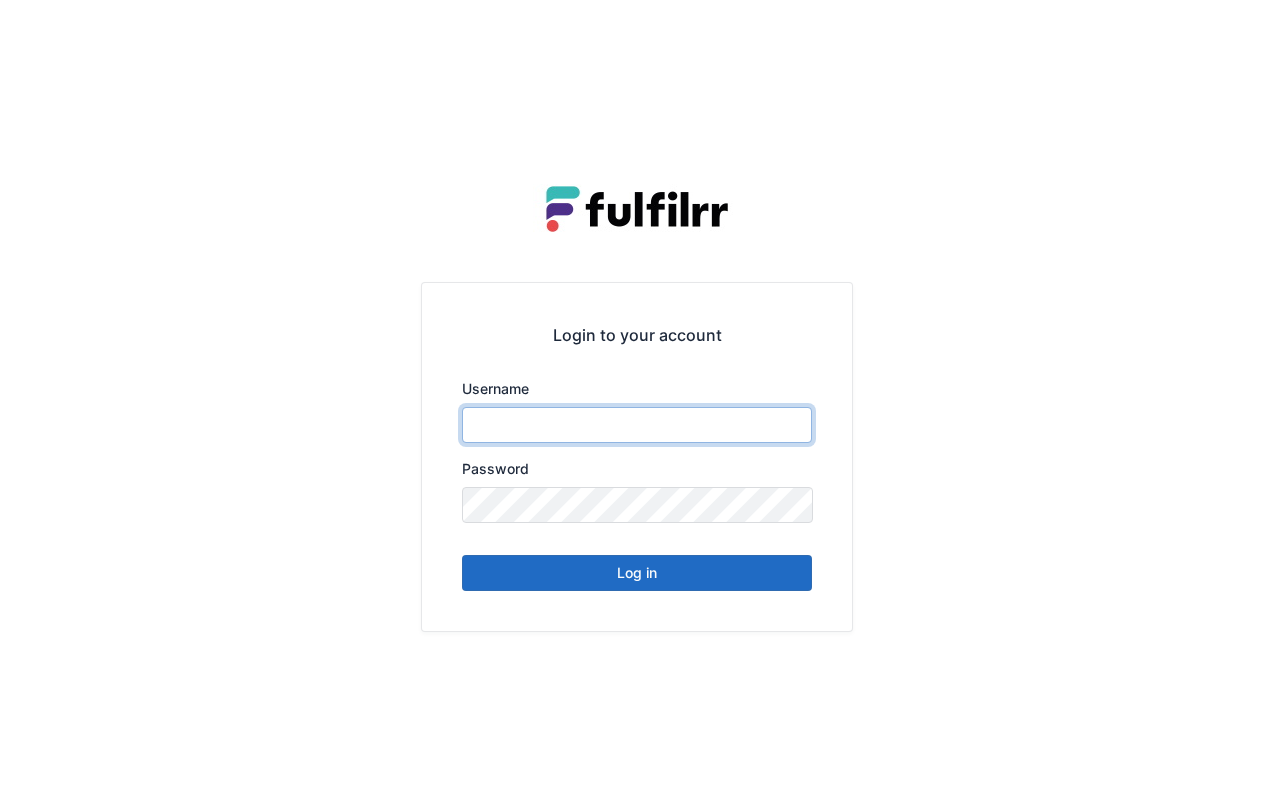 type on "******" 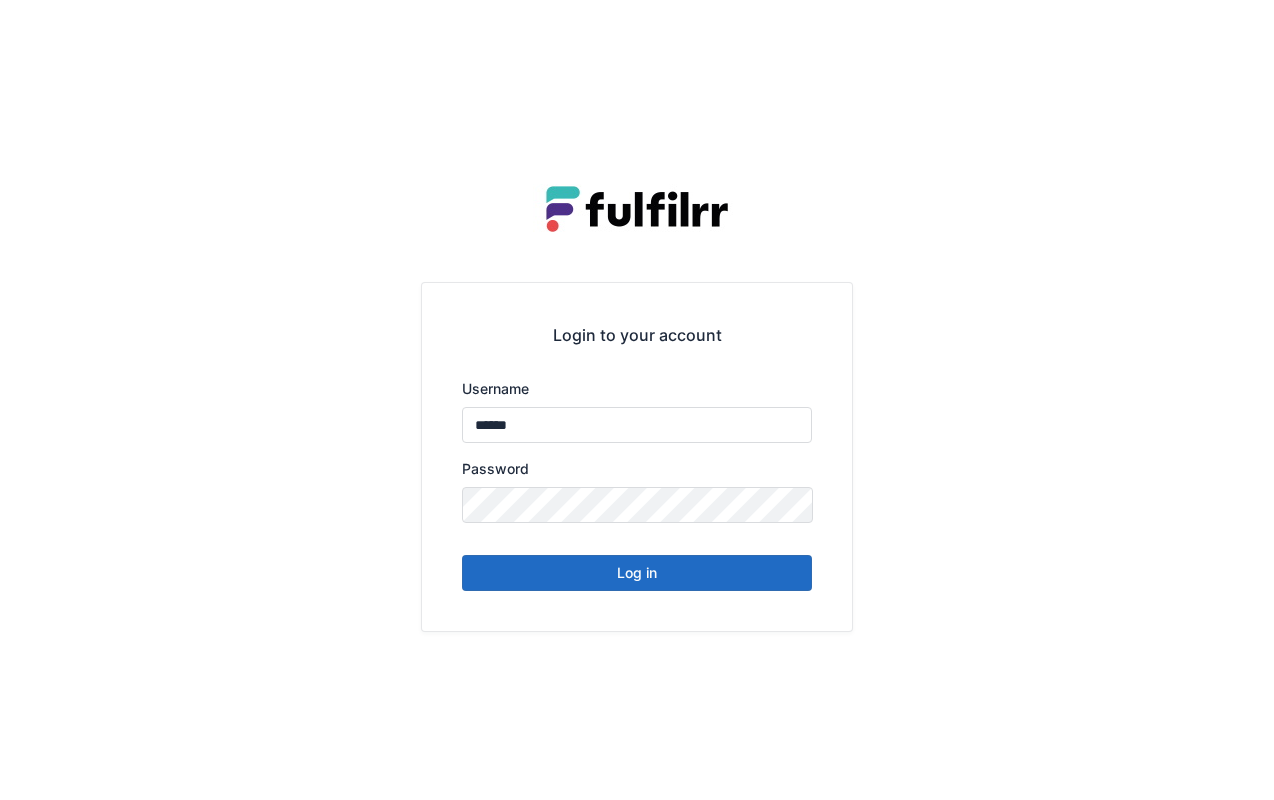 click on "Log in" at bounding box center (637, 573) 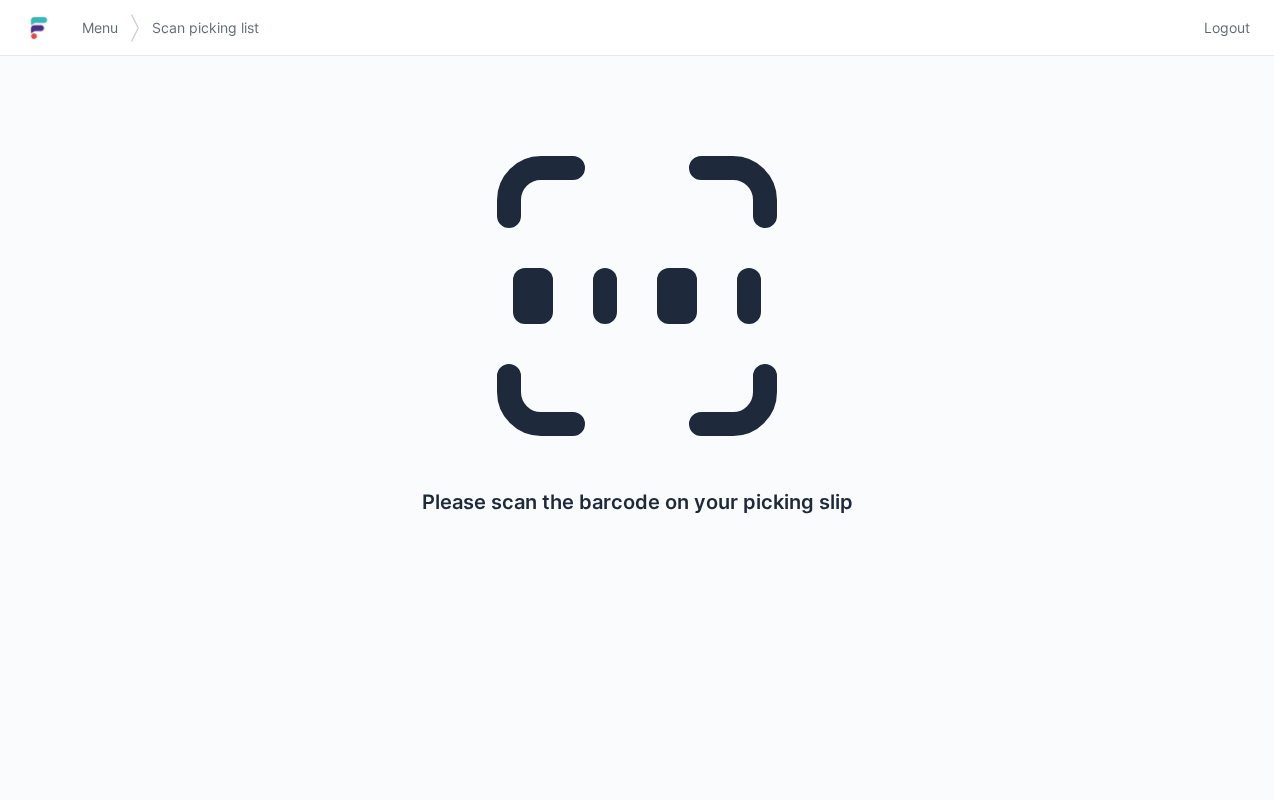 scroll, scrollTop: 0, scrollLeft: 0, axis: both 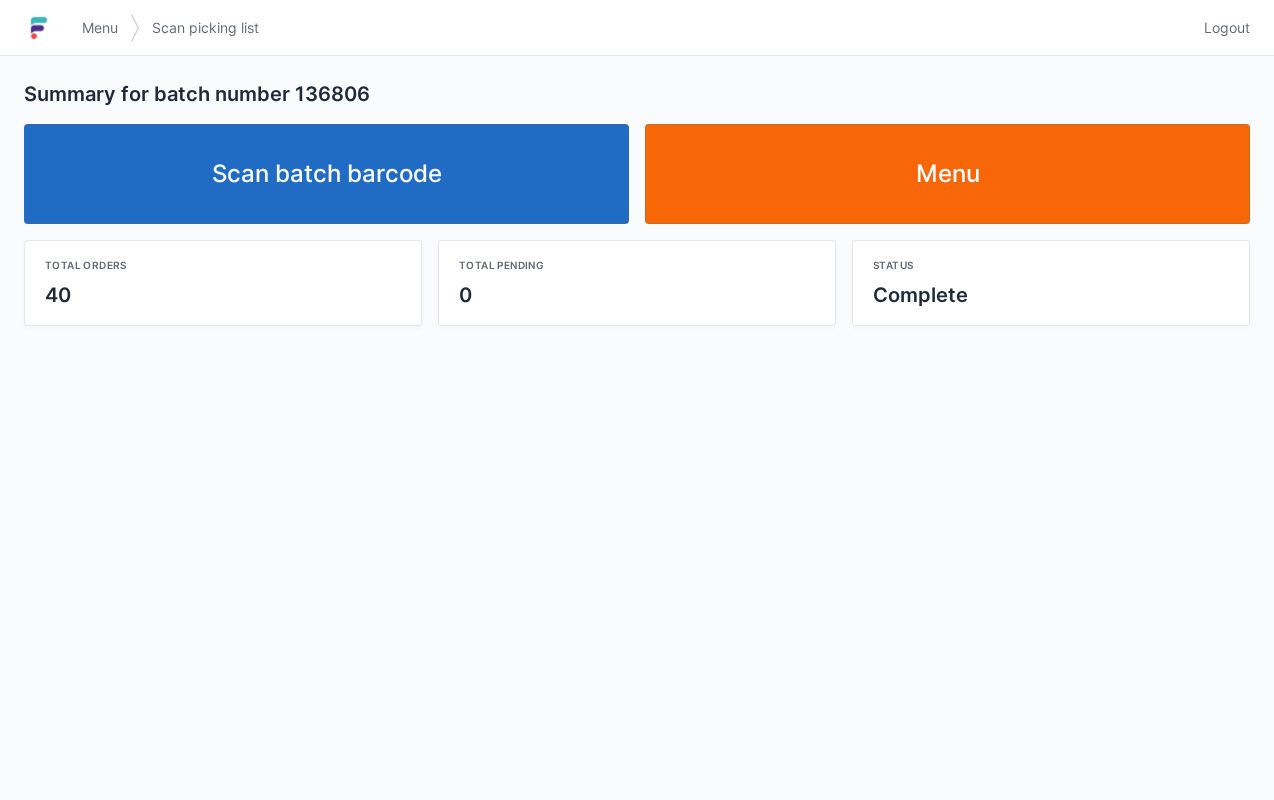 click on "Scan batch barcode" at bounding box center (326, 174) 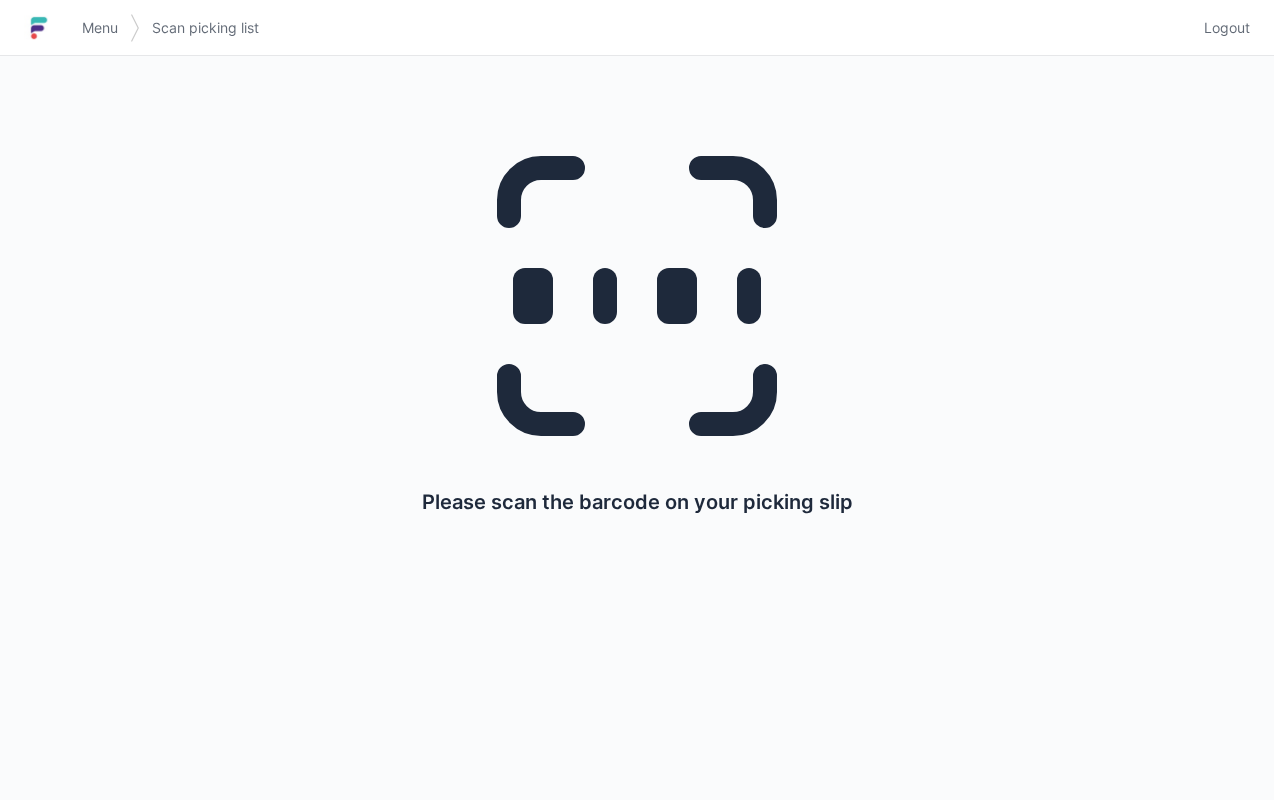 scroll, scrollTop: 0, scrollLeft: 0, axis: both 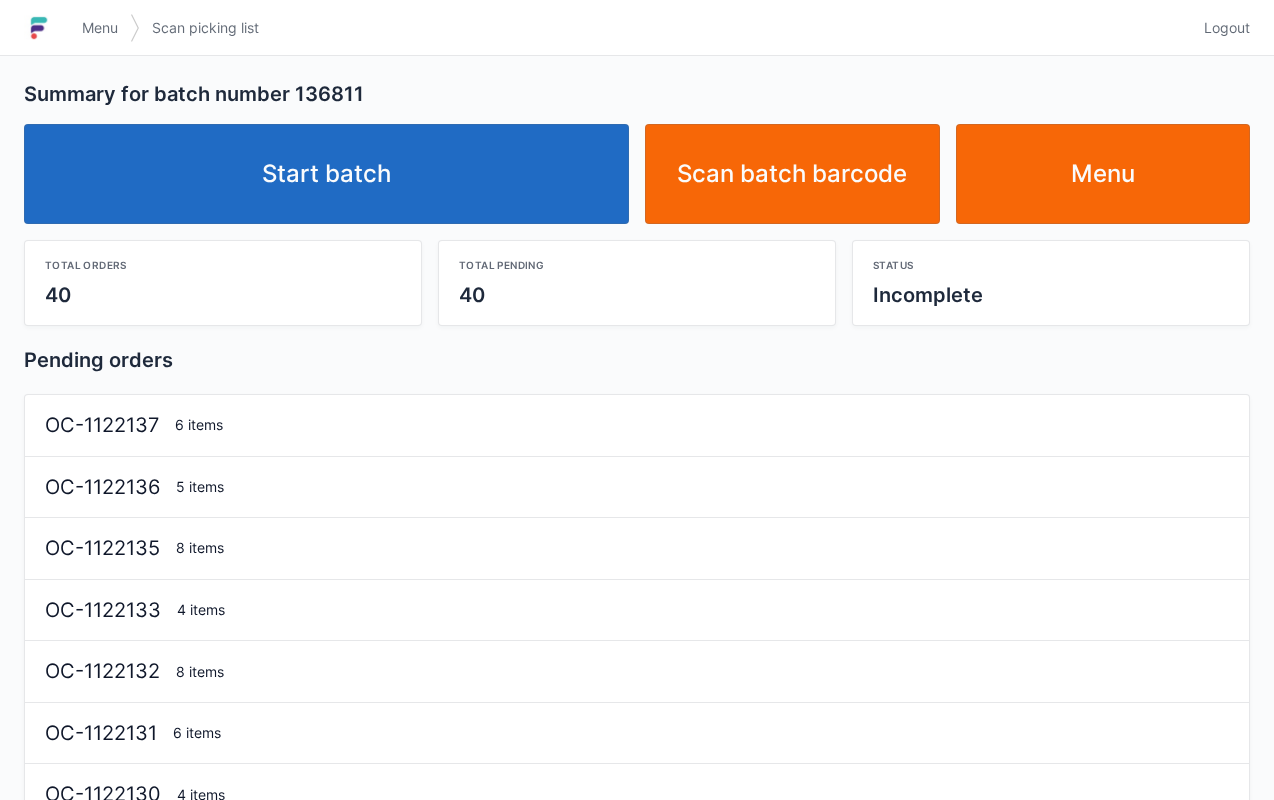 click on "Start batch" at bounding box center (326, 174) 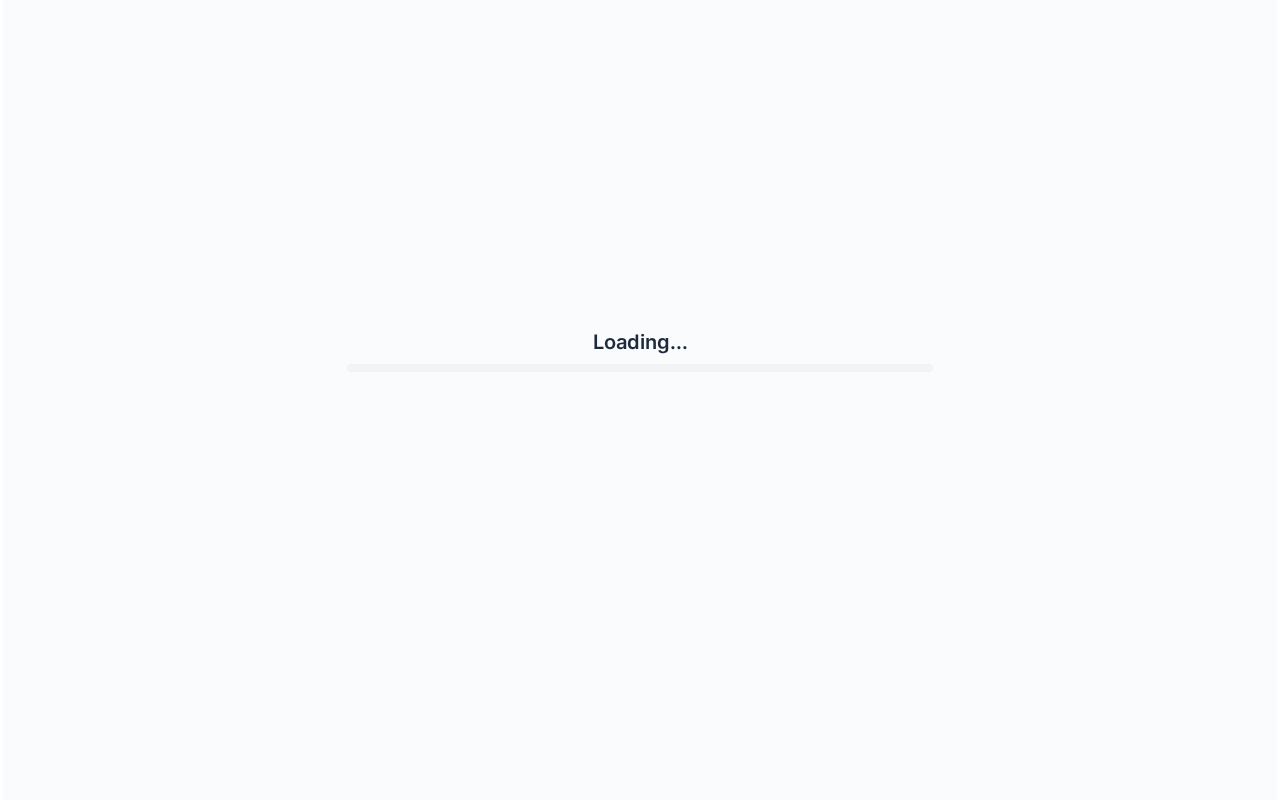 scroll, scrollTop: 0, scrollLeft: 0, axis: both 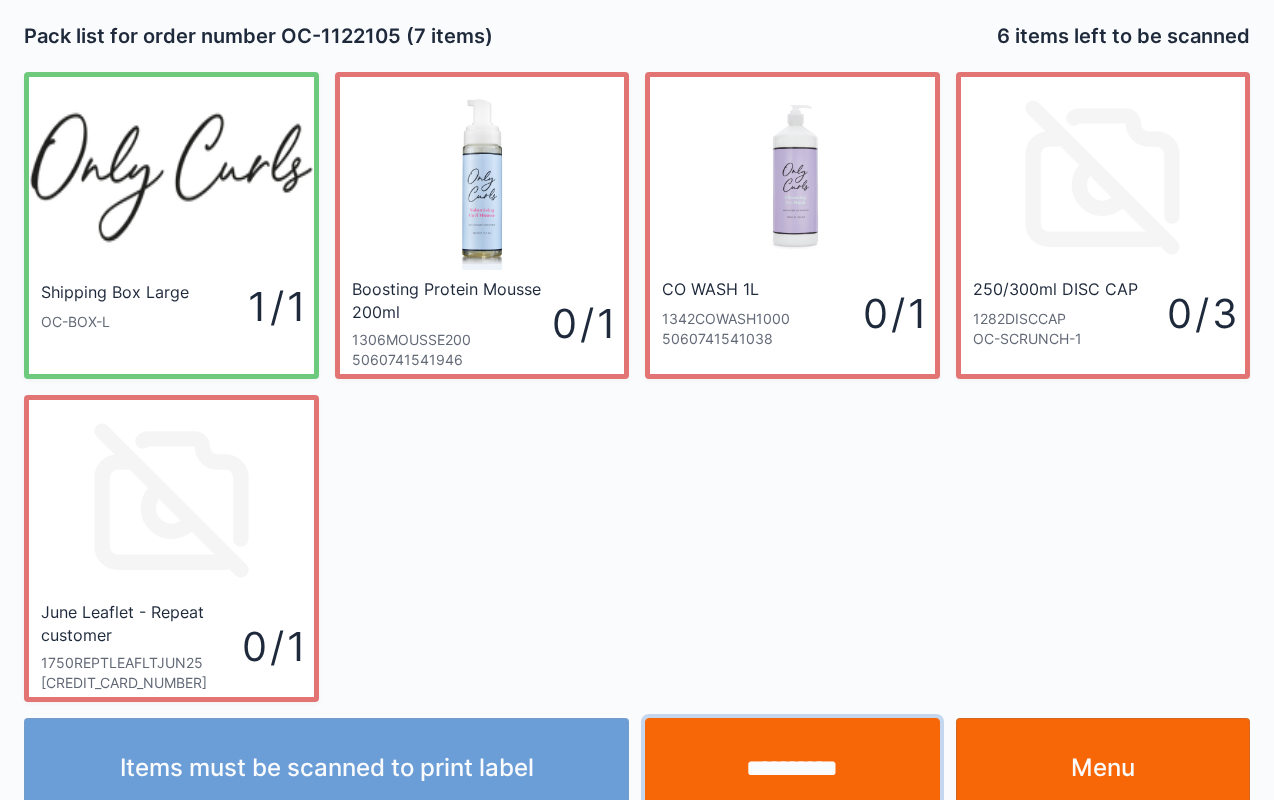 click on "**********" at bounding box center (792, 768) 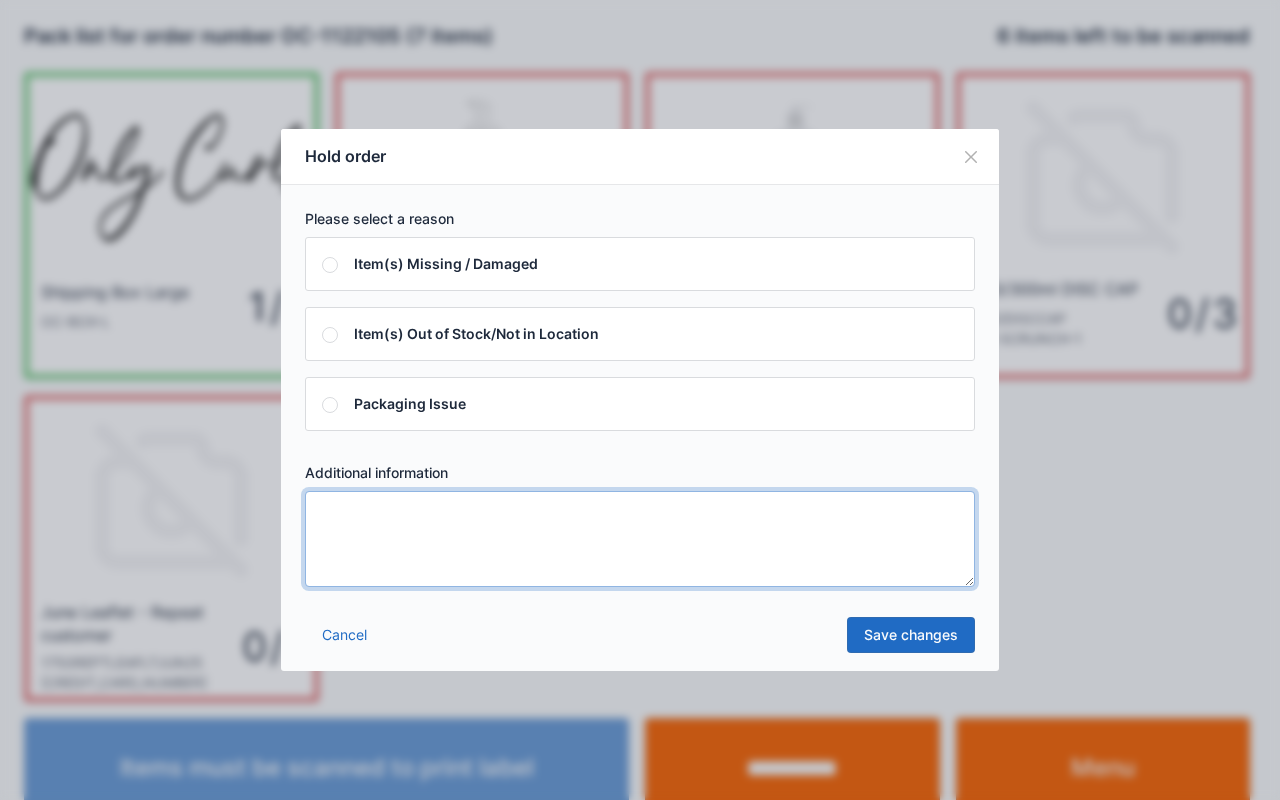 click at bounding box center (640, 539) 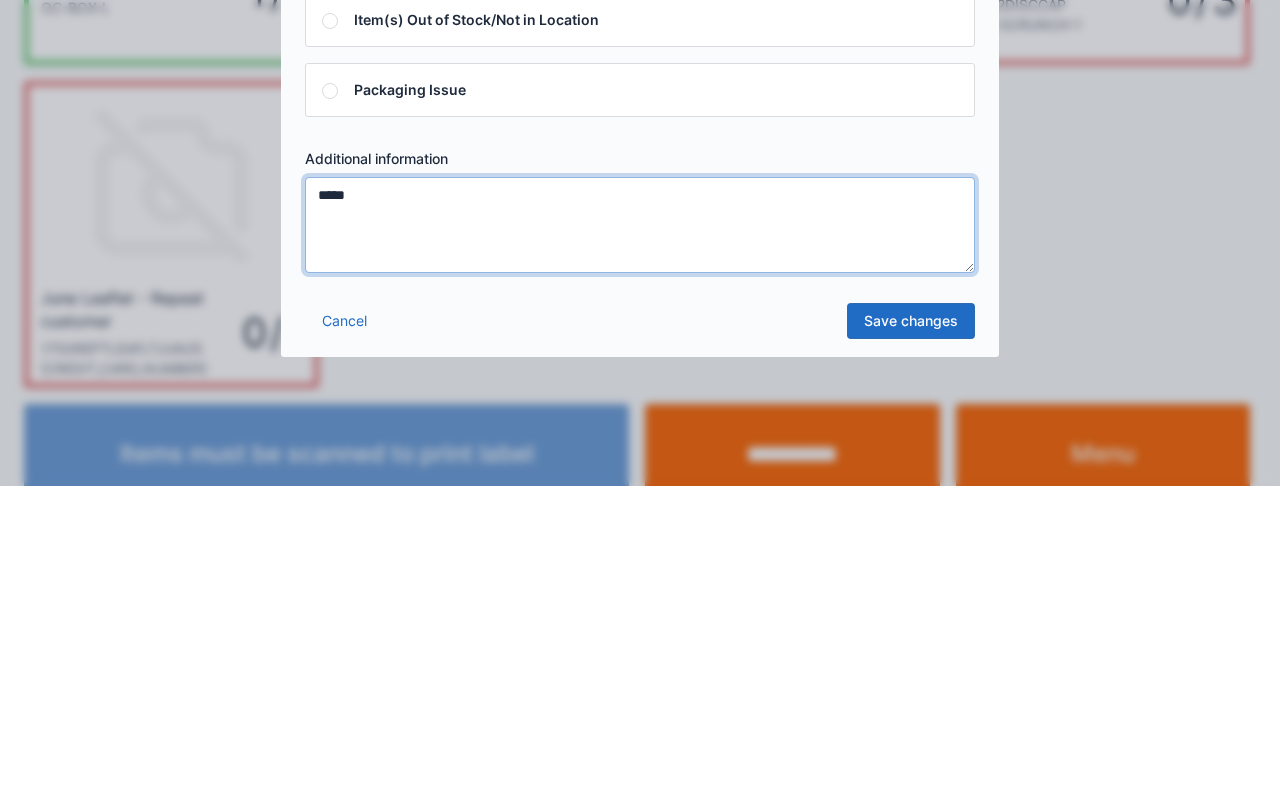 type on "*****" 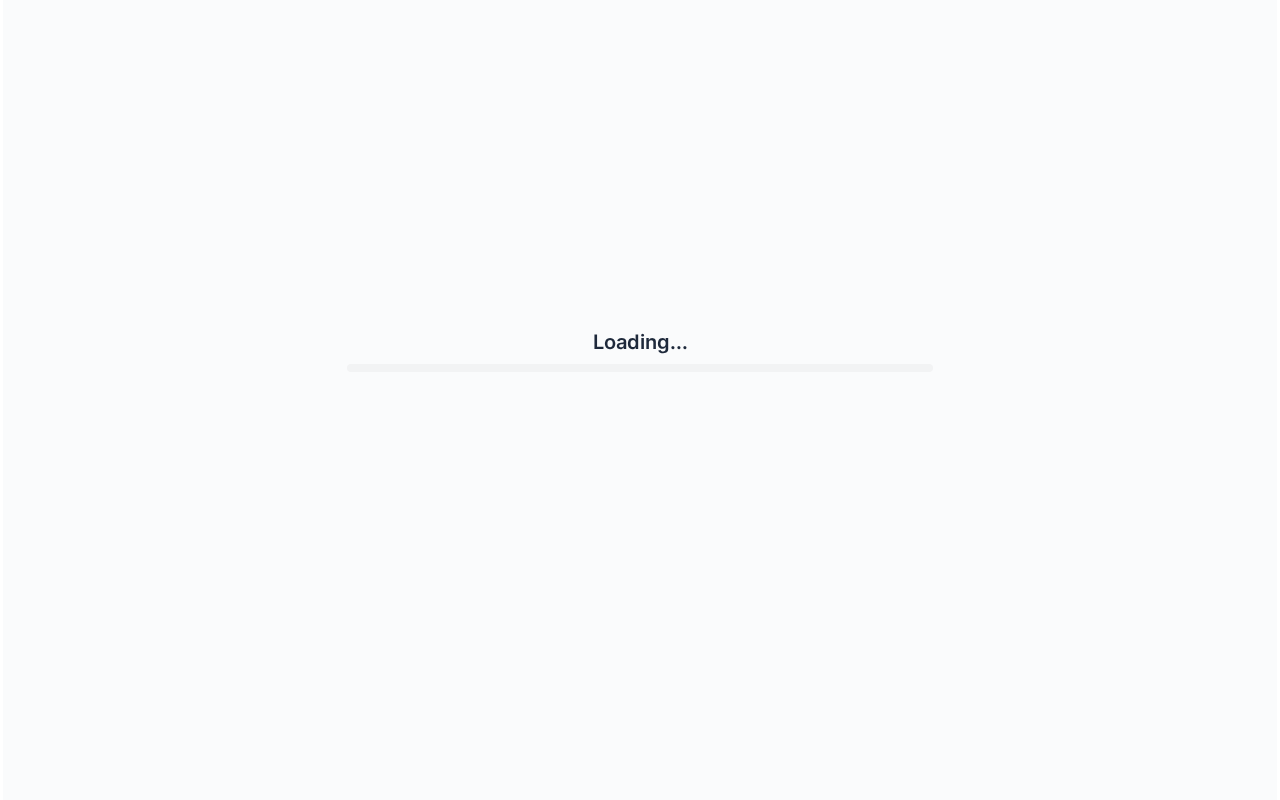 scroll, scrollTop: 0, scrollLeft: 0, axis: both 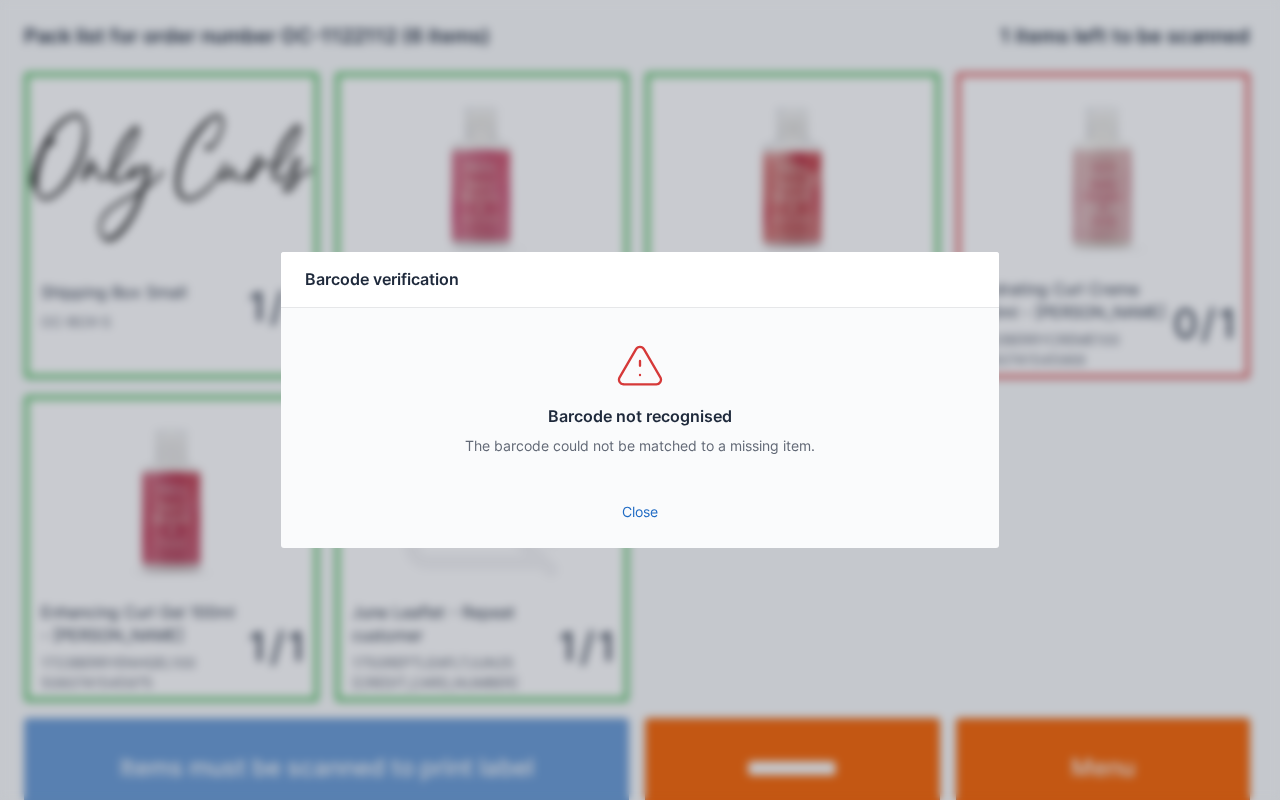 click on "Close" at bounding box center [640, 512] 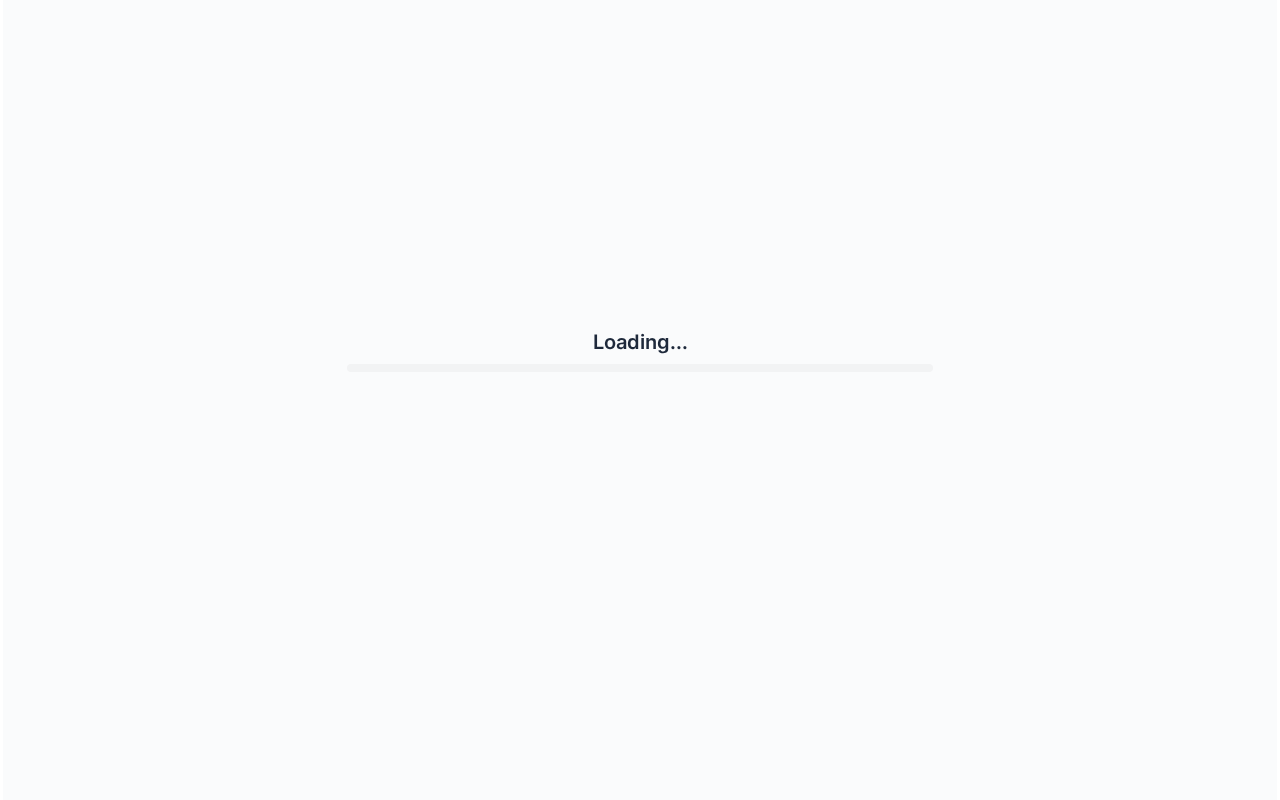 scroll, scrollTop: 0, scrollLeft: 0, axis: both 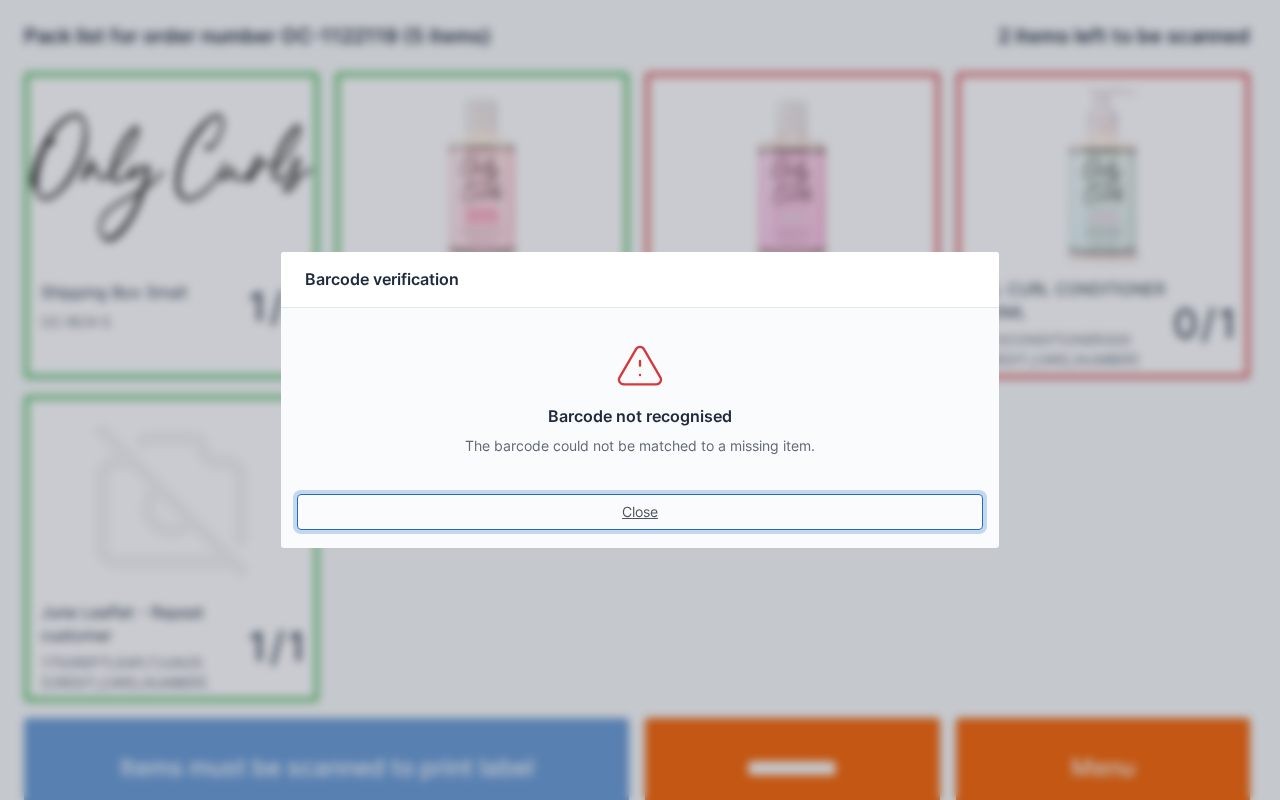click on "Close" at bounding box center [640, 512] 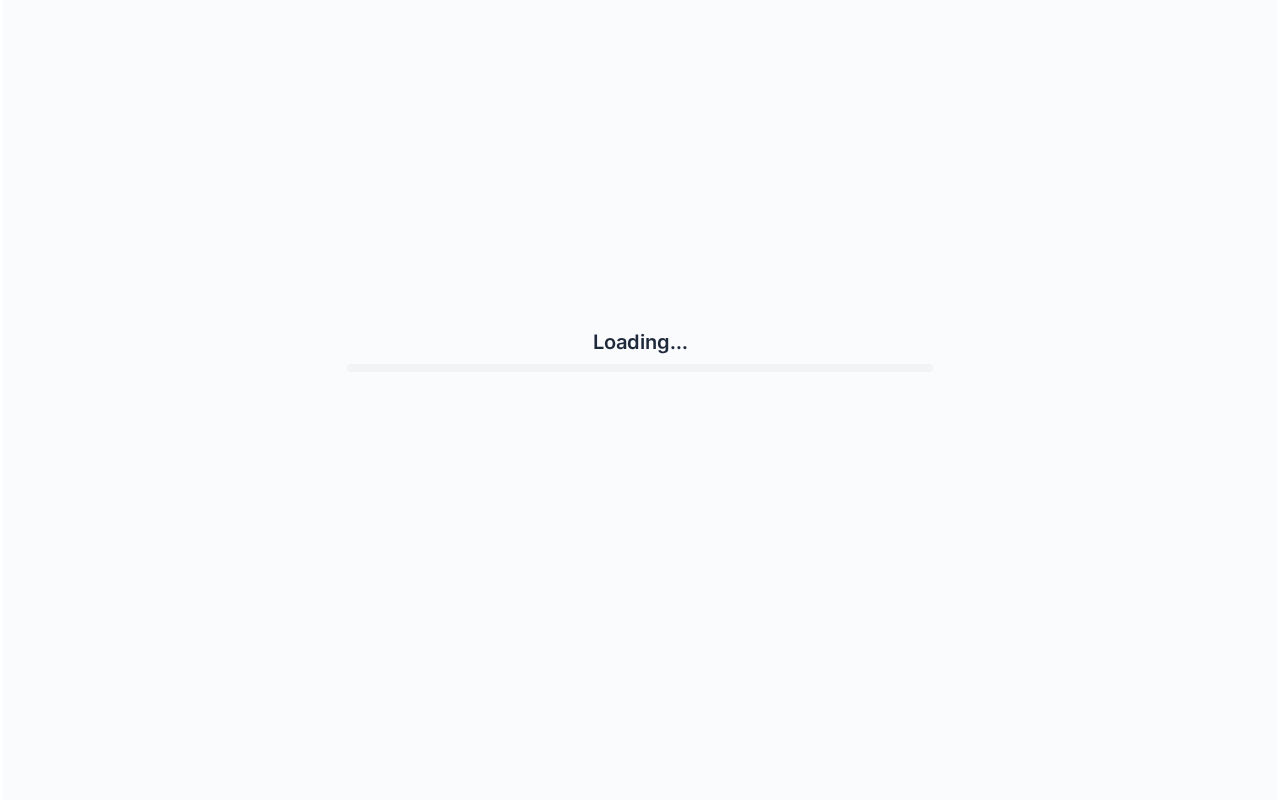scroll, scrollTop: 0, scrollLeft: 0, axis: both 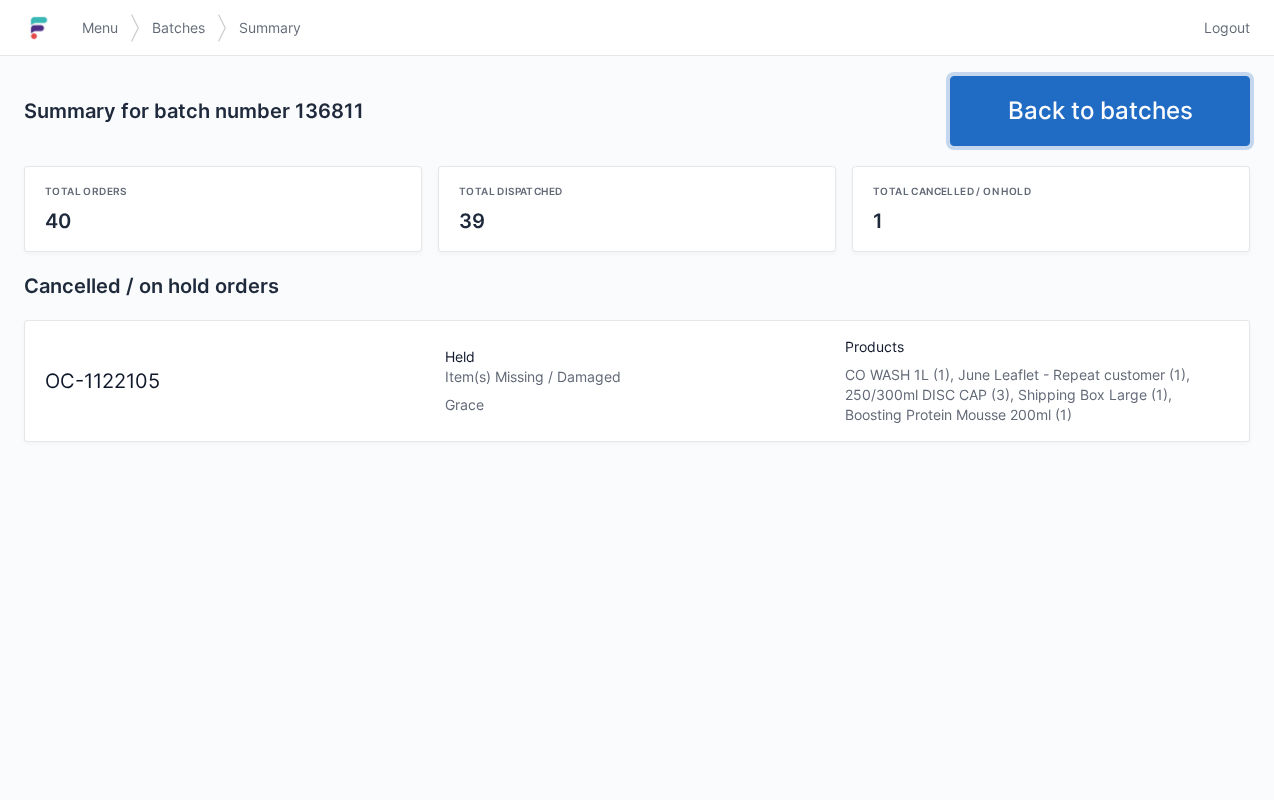 click on "Back to batches" at bounding box center (1100, 111) 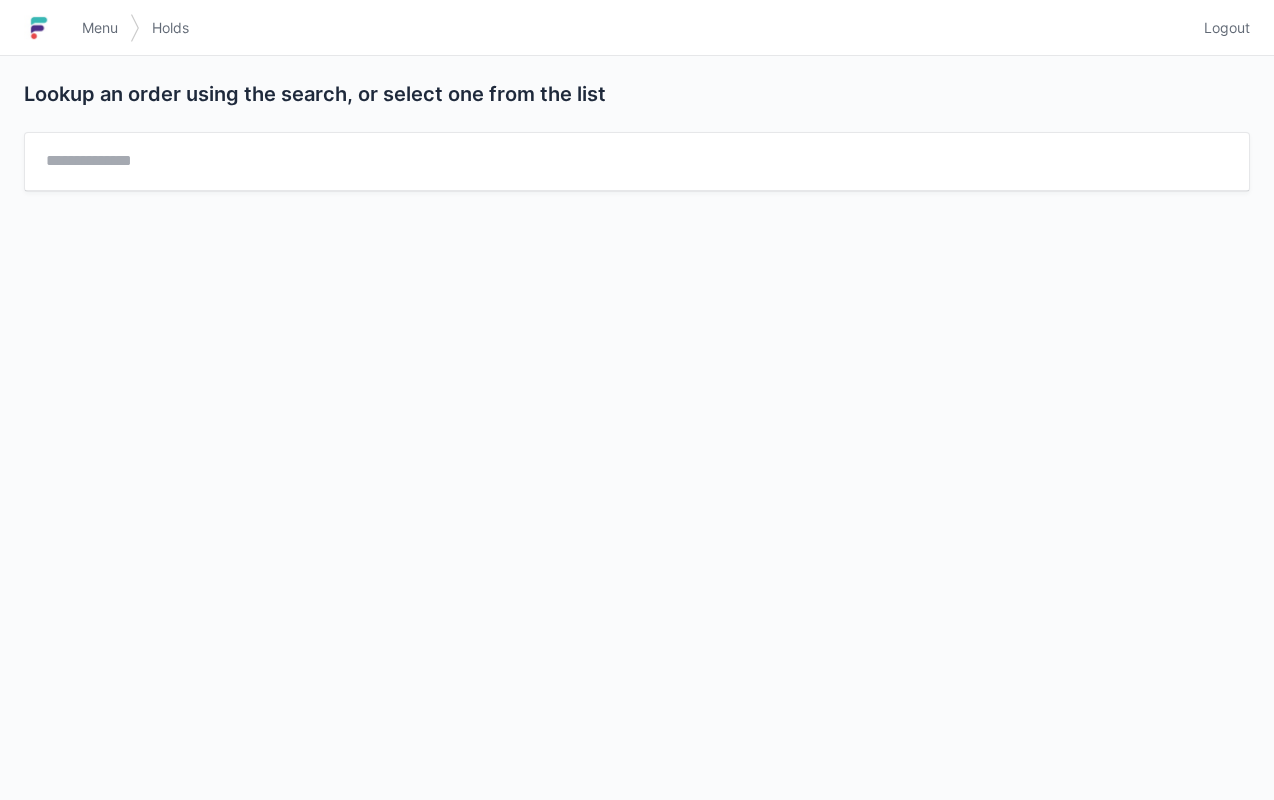 scroll, scrollTop: 0, scrollLeft: 0, axis: both 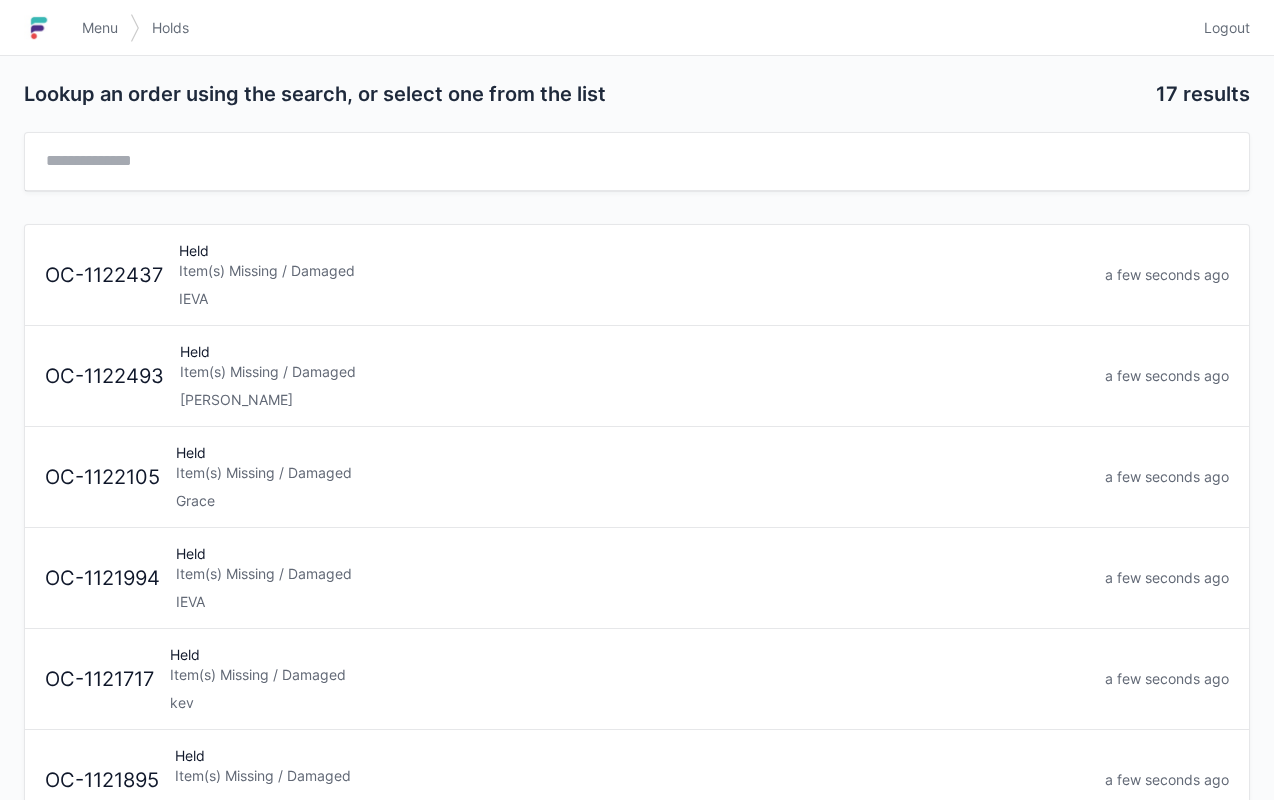 click on "Grace" at bounding box center [632, 501] 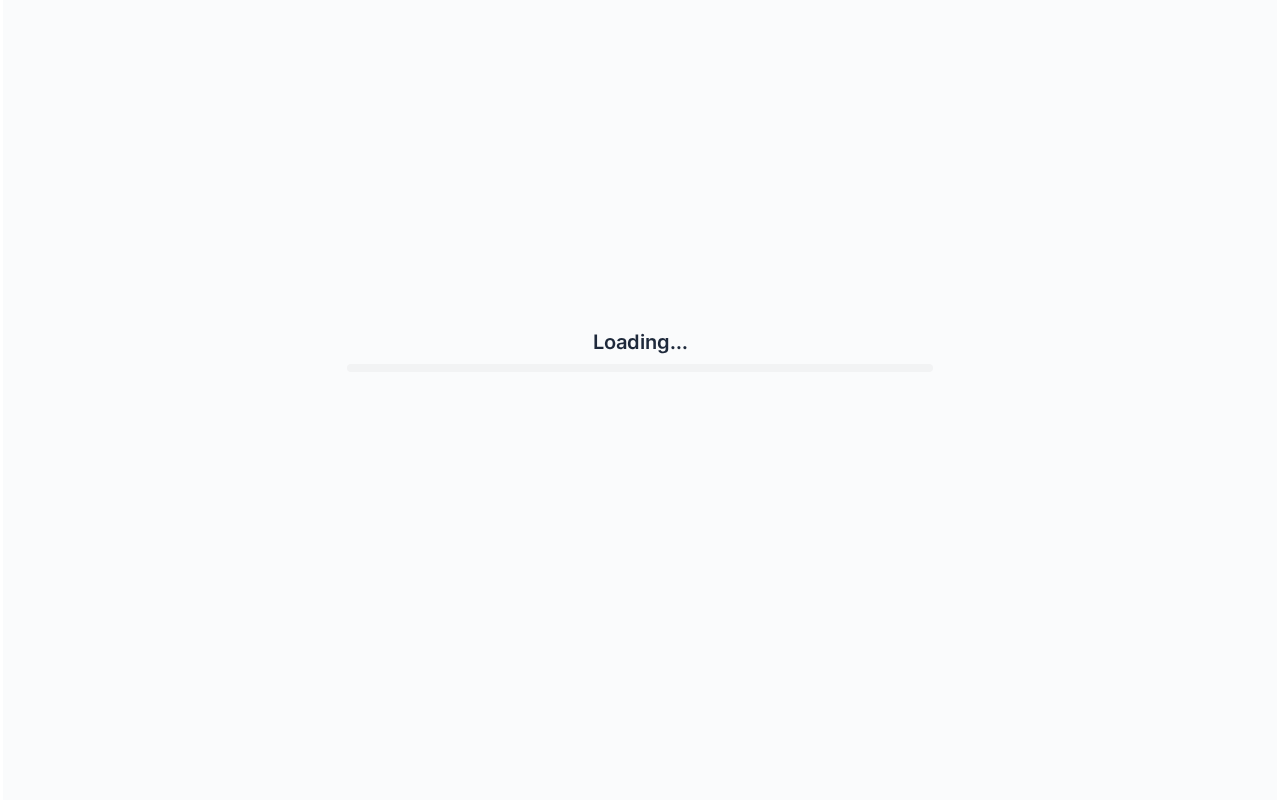 scroll, scrollTop: 0, scrollLeft: 0, axis: both 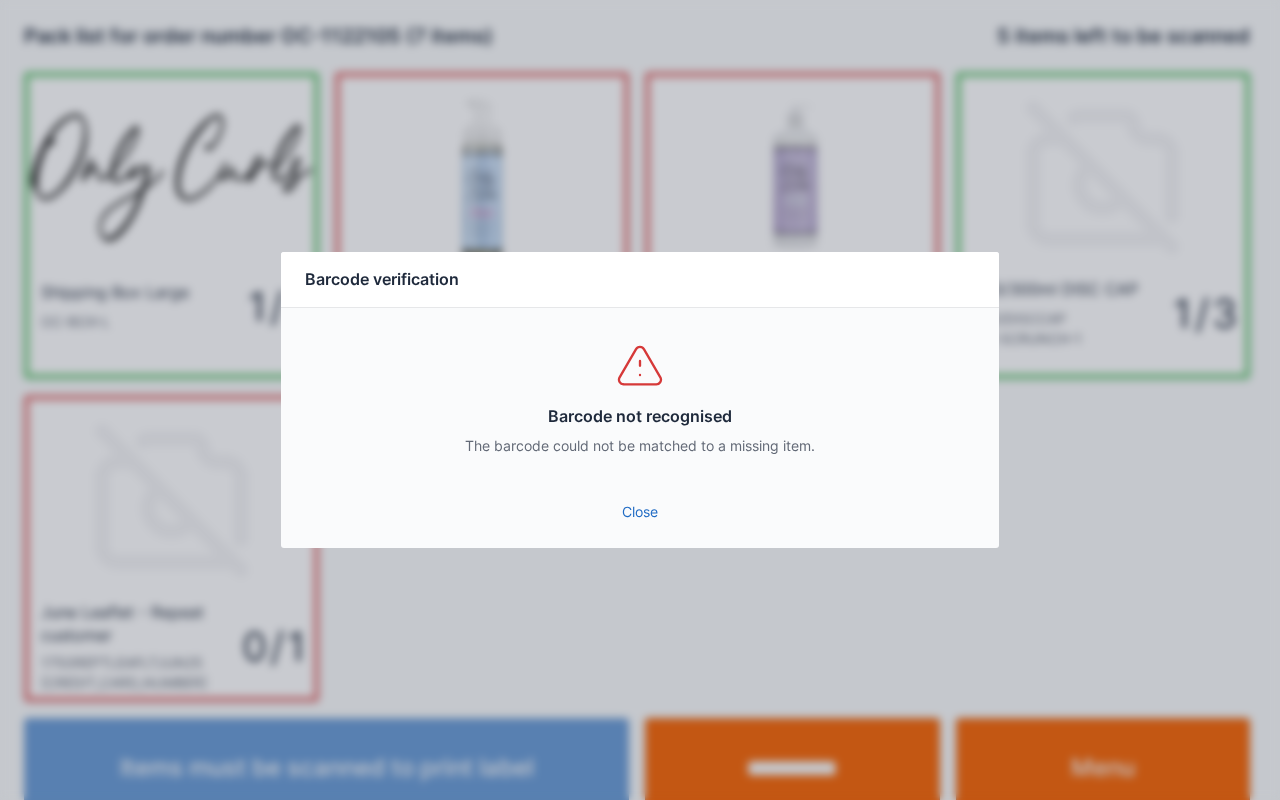 click on "Close" at bounding box center [640, 512] 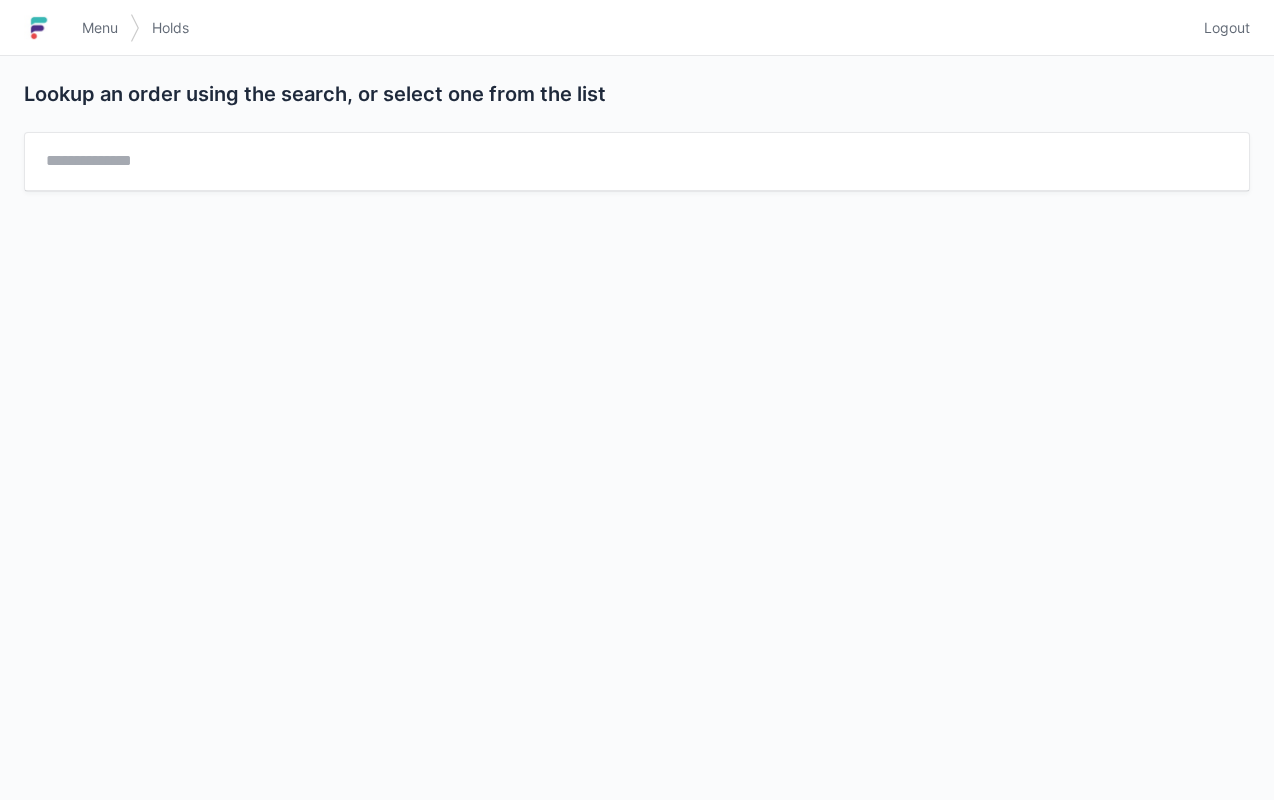 scroll, scrollTop: 0, scrollLeft: 0, axis: both 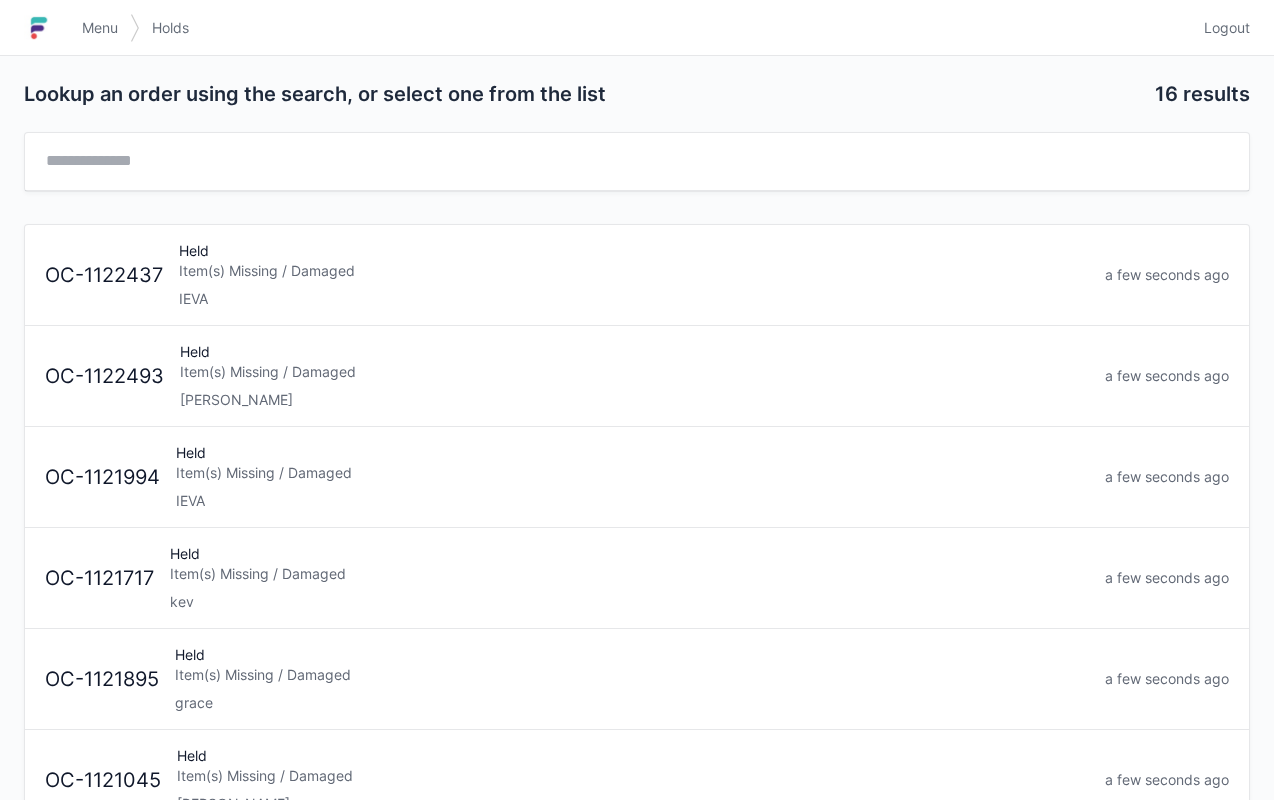 click on "Menu" at bounding box center [100, 28] 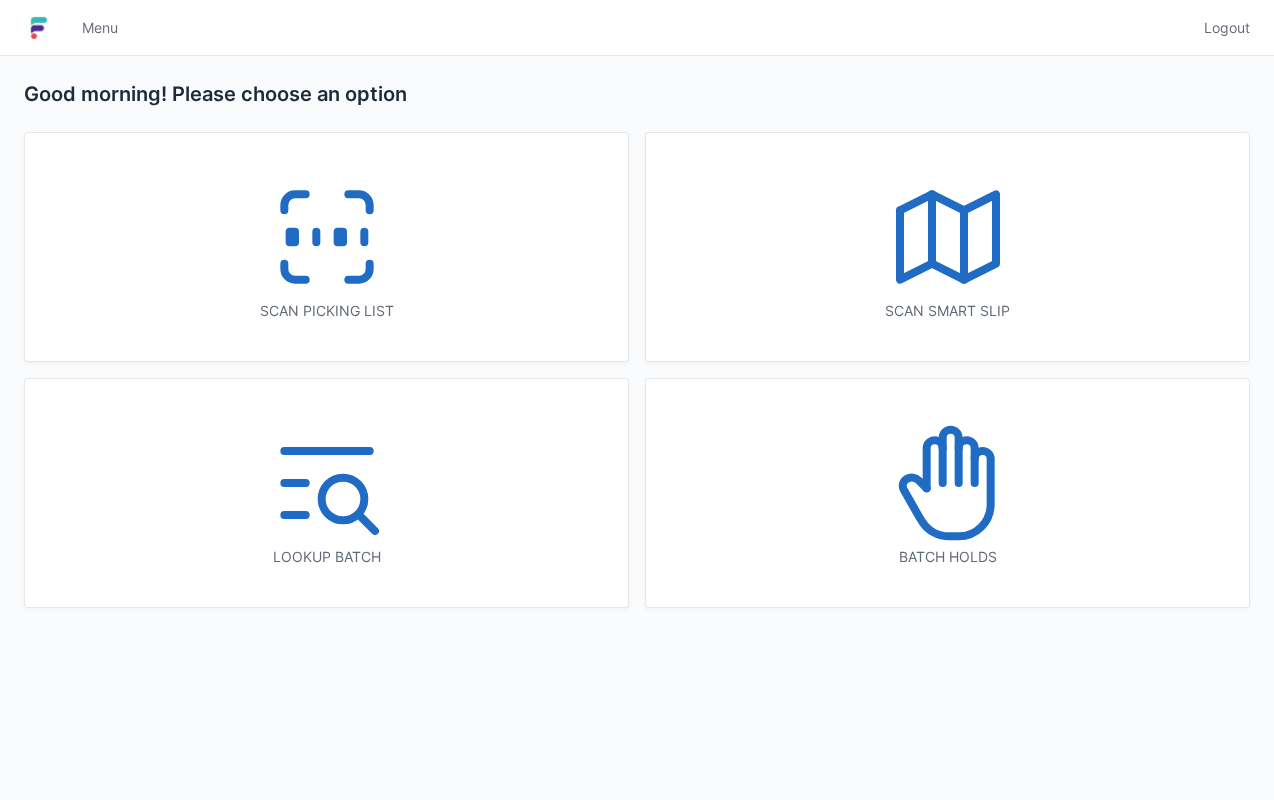 scroll, scrollTop: 0, scrollLeft: 0, axis: both 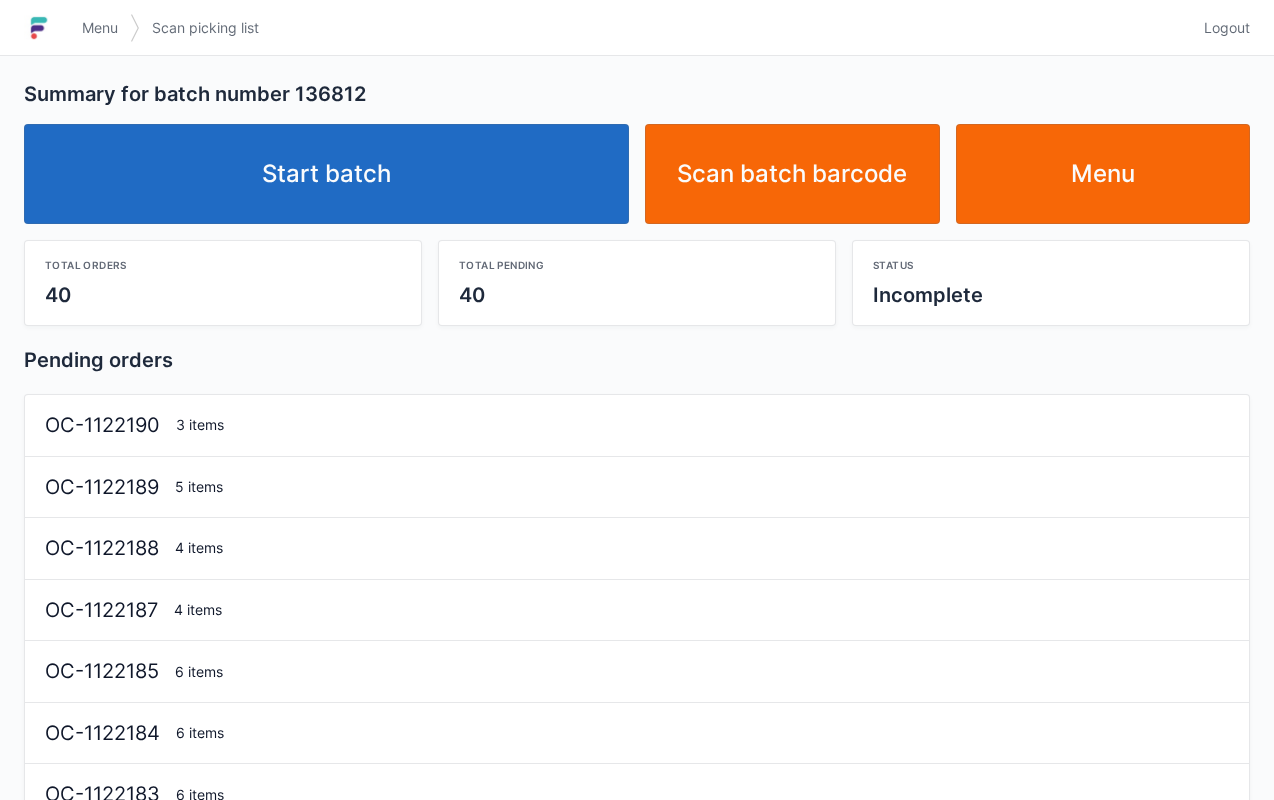 click on "Start batch" at bounding box center (326, 174) 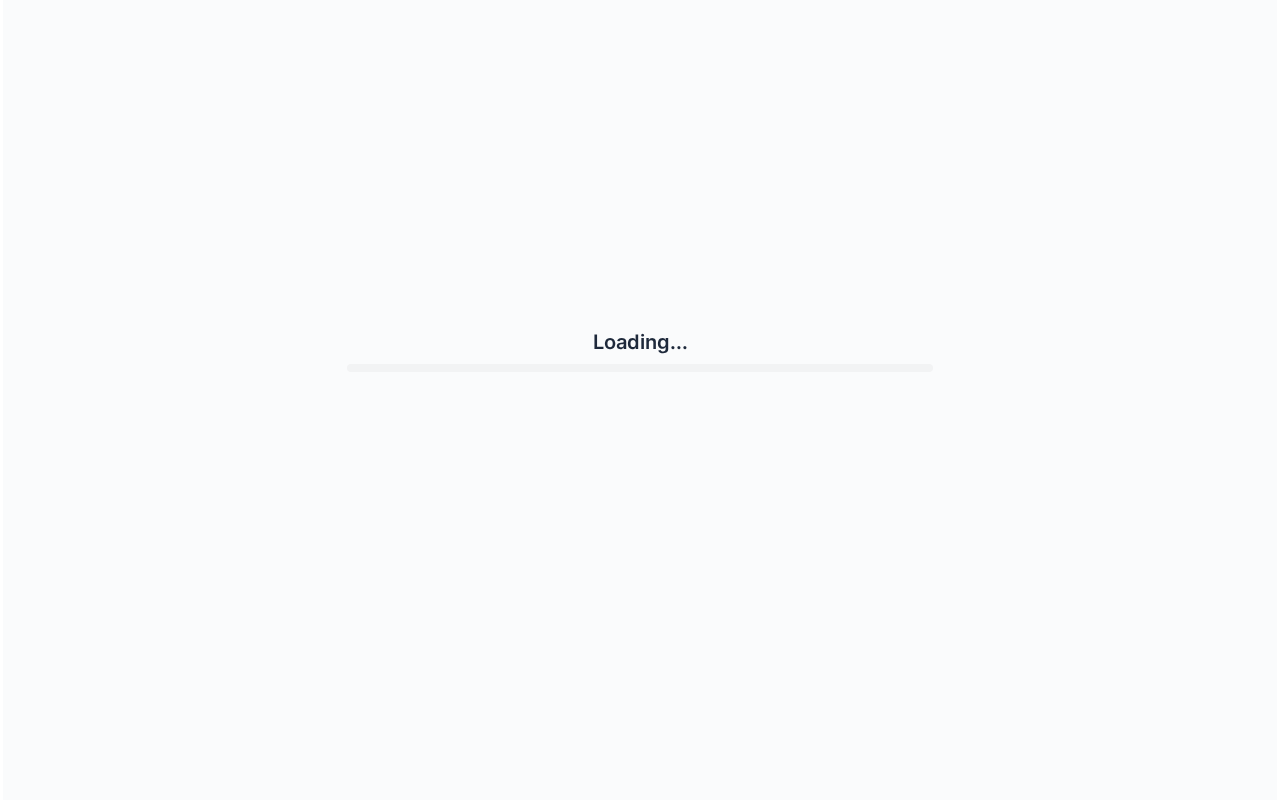 scroll, scrollTop: 0, scrollLeft: 0, axis: both 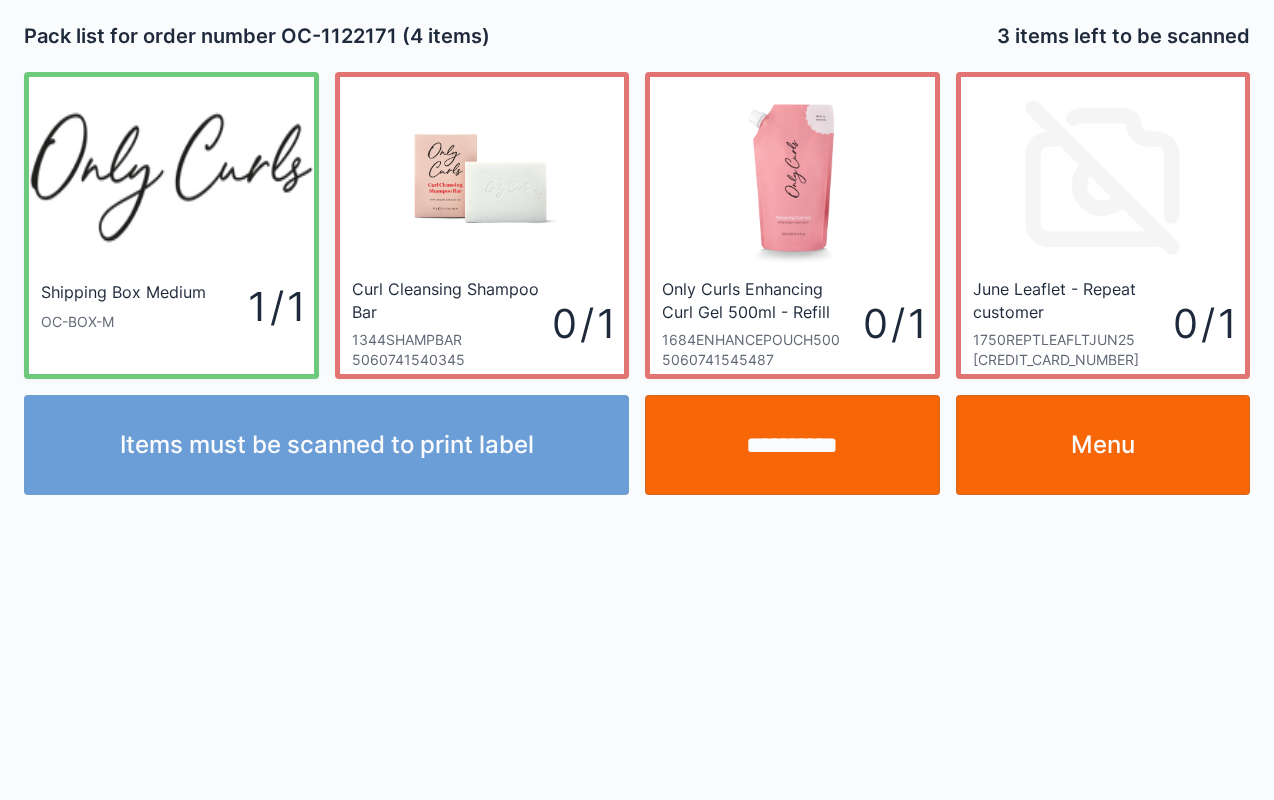 click on "Menu" at bounding box center (1103, 445) 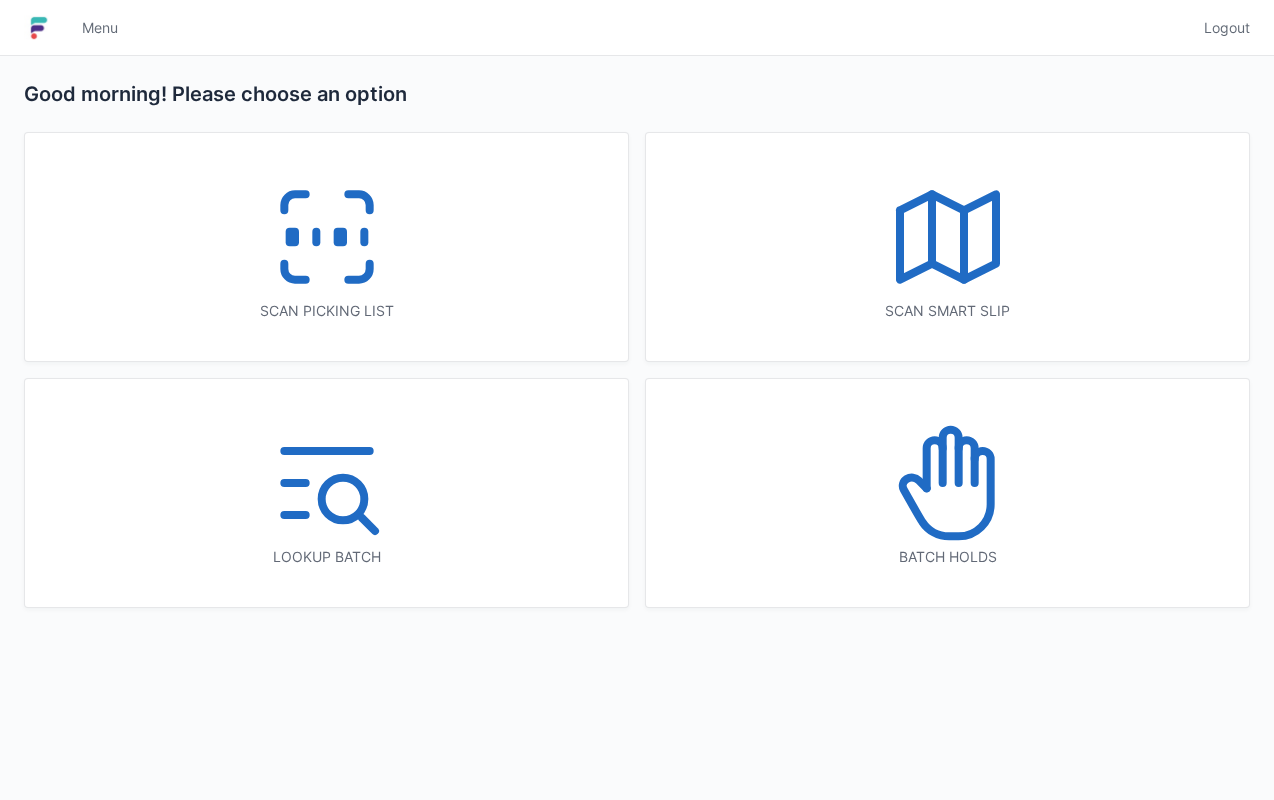 scroll, scrollTop: 0, scrollLeft: 0, axis: both 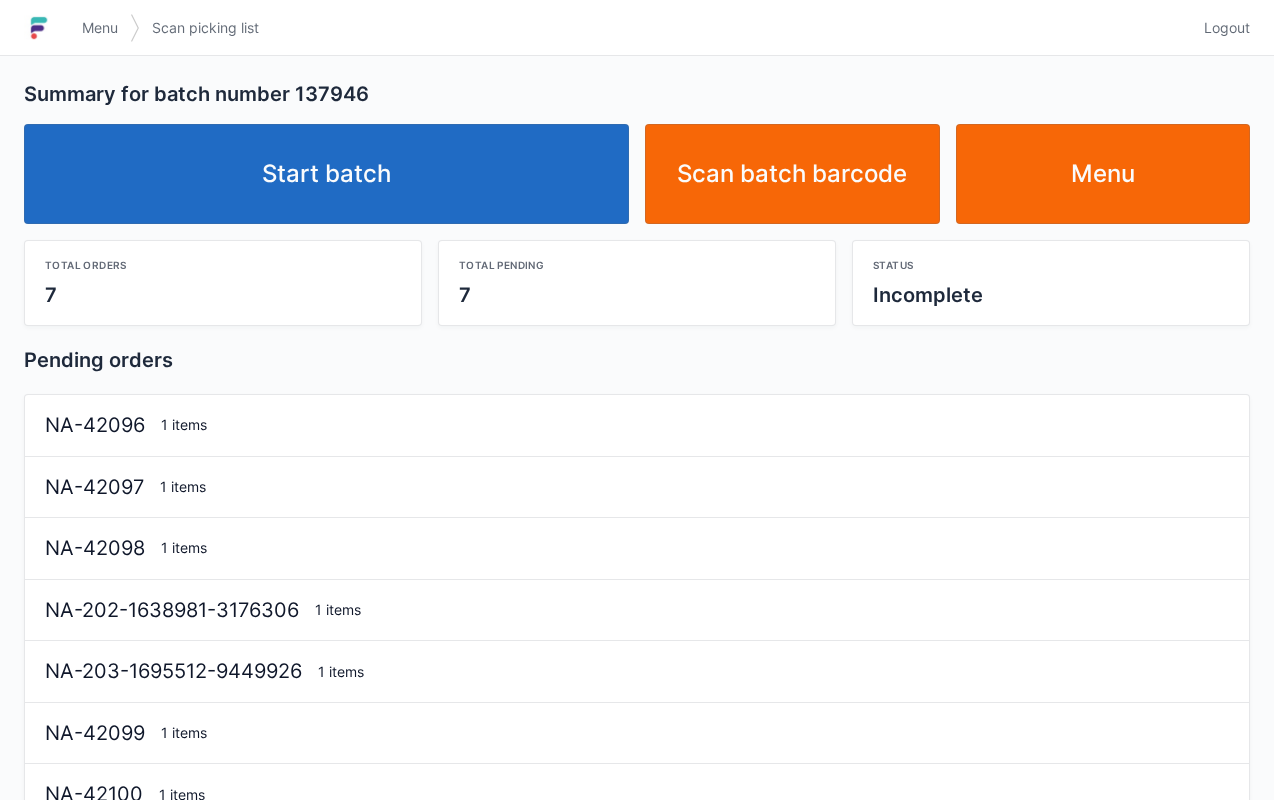 click on "Start batch" at bounding box center [326, 174] 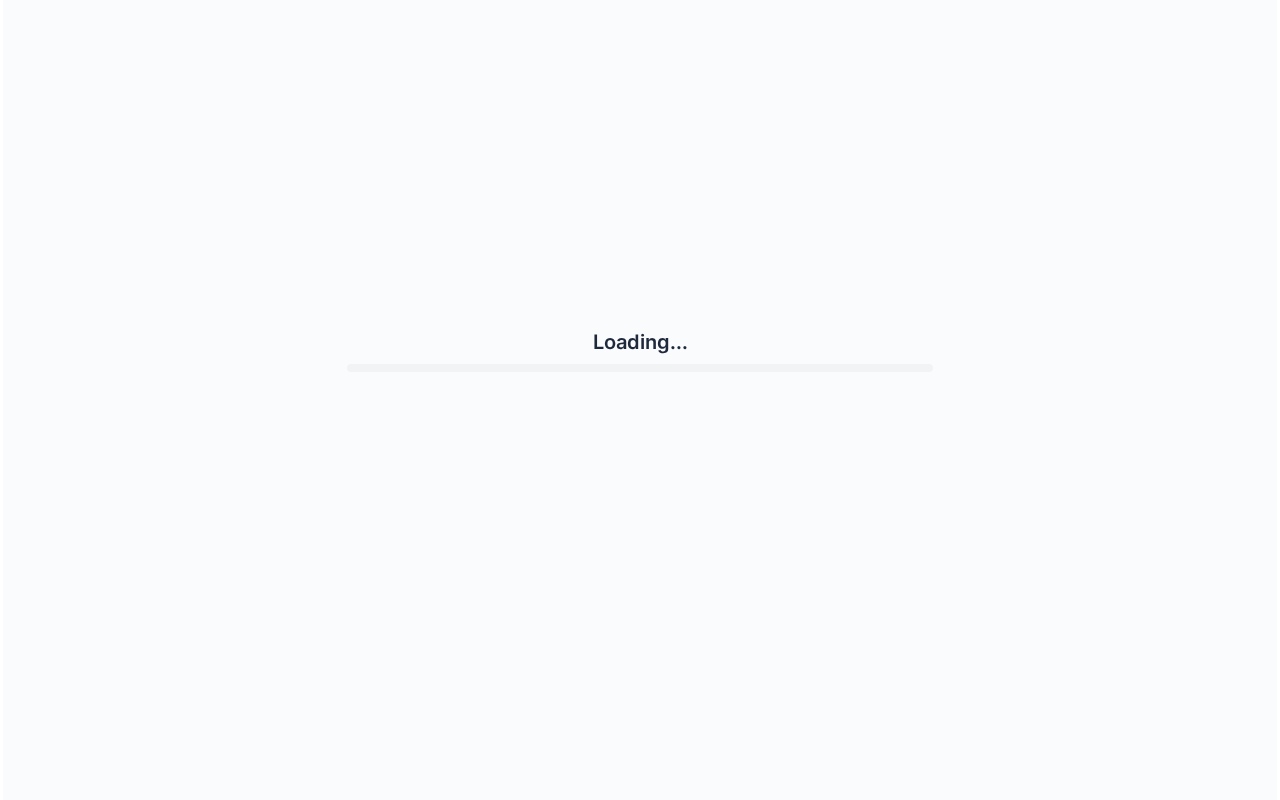 scroll, scrollTop: 0, scrollLeft: 0, axis: both 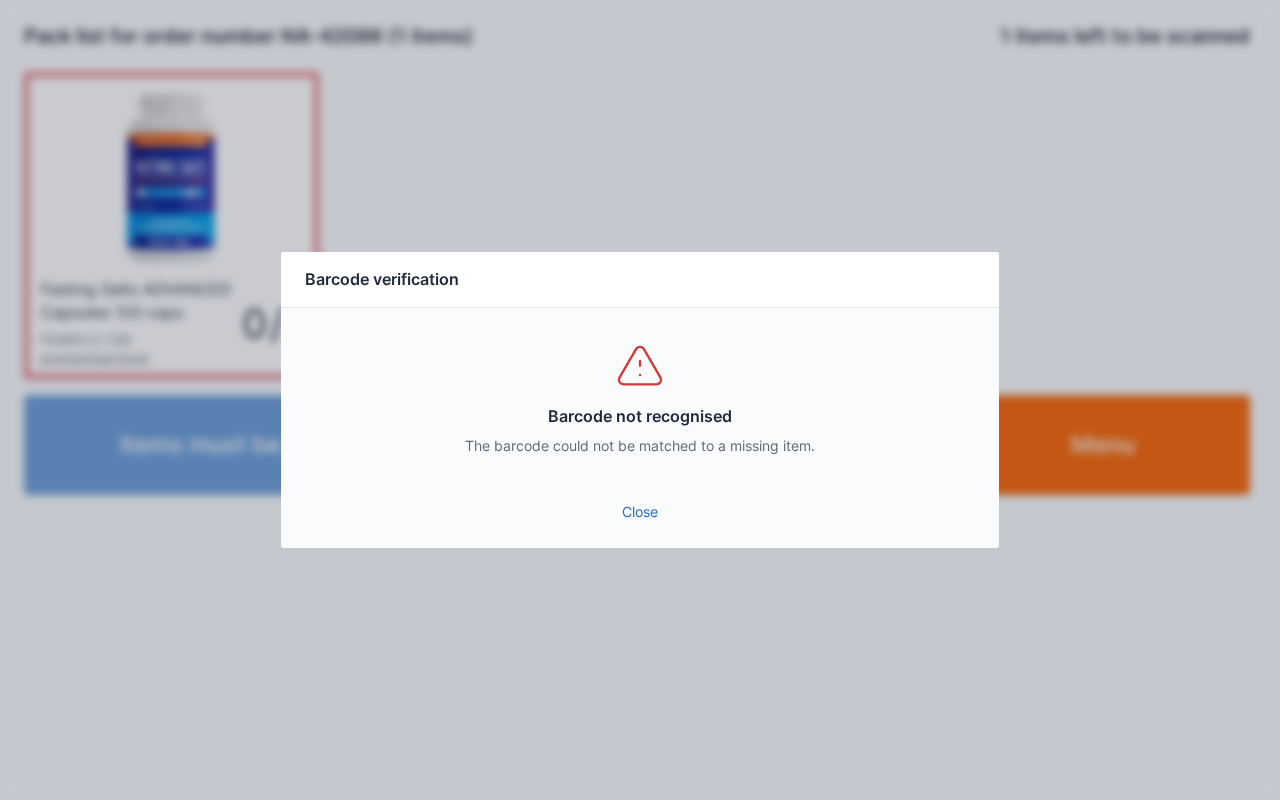 click on "Close" at bounding box center [640, 512] 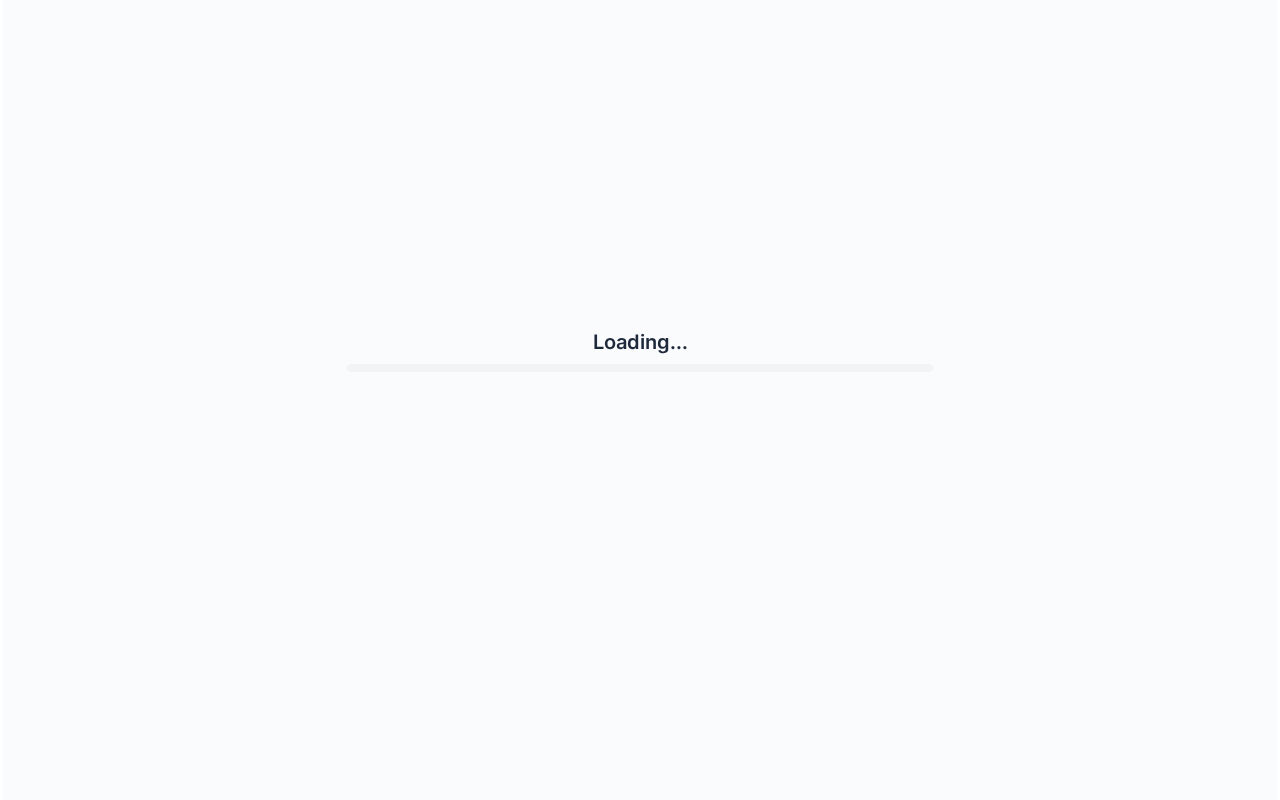 scroll, scrollTop: 0, scrollLeft: 0, axis: both 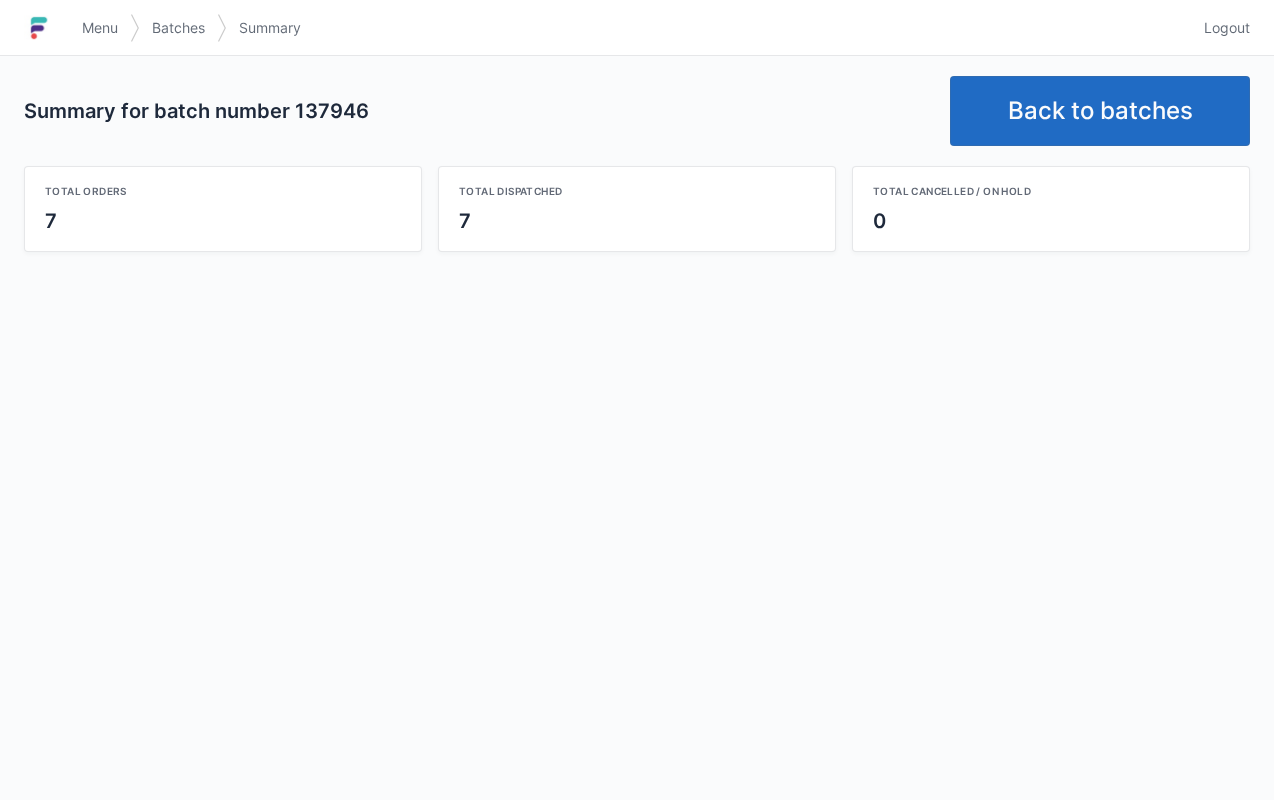 click on "Back to batches" at bounding box center [1100, 111] 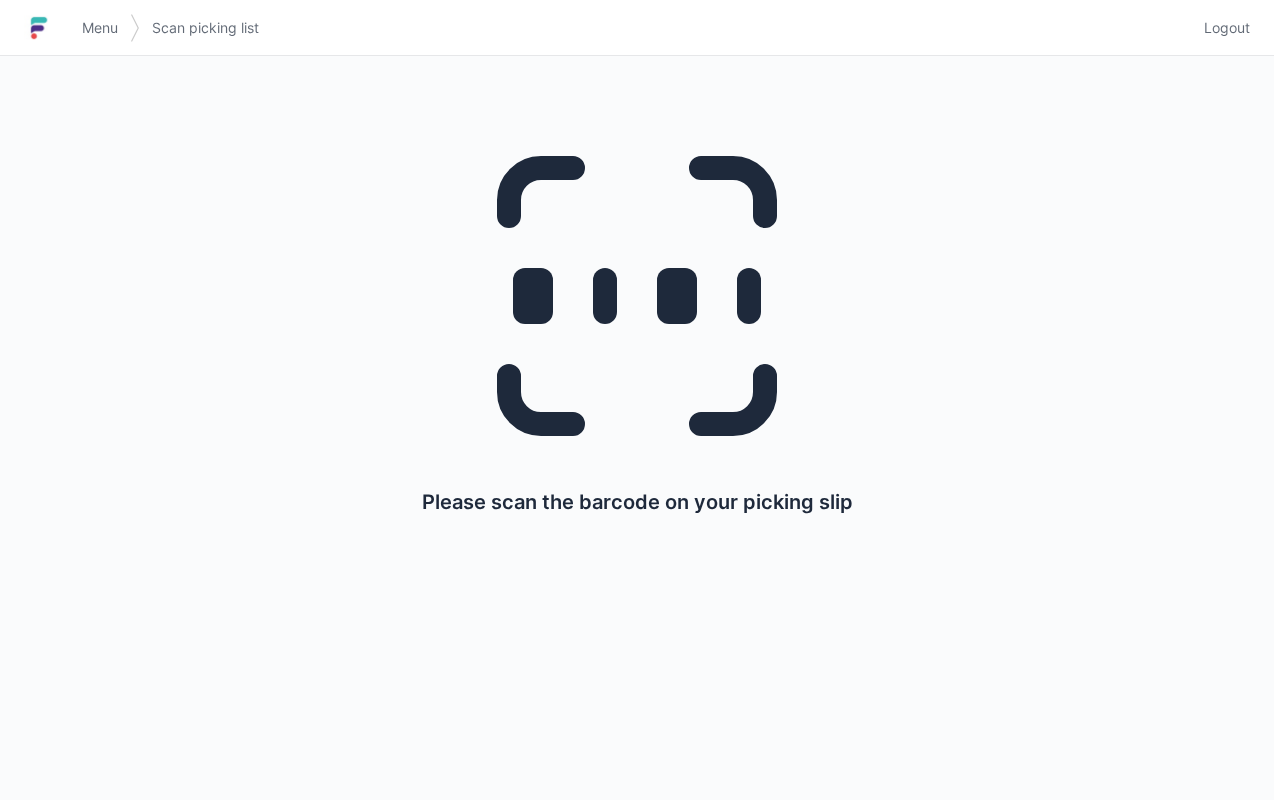 scroll, scrollTop: 0, scrollLeft: 0, axis: both 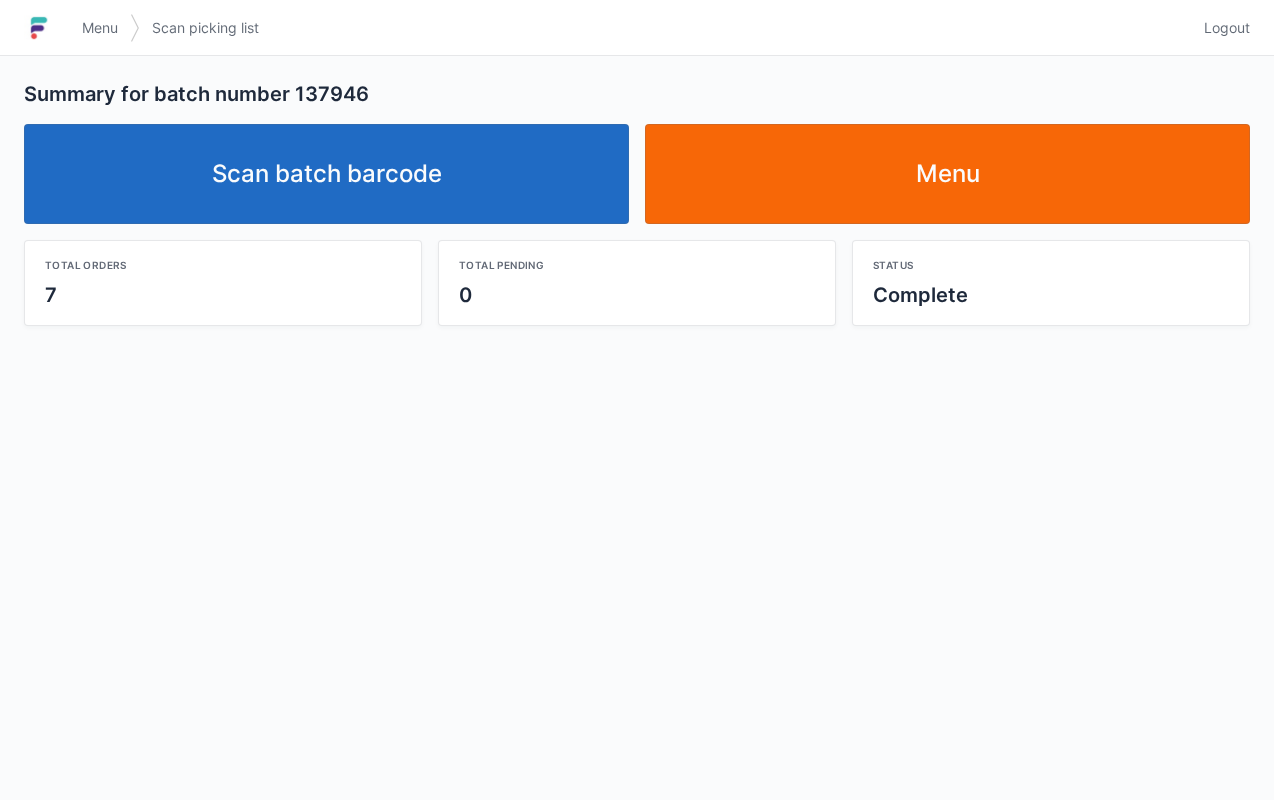 click on "Scan batch barcode" at bounding box center [326, 174] 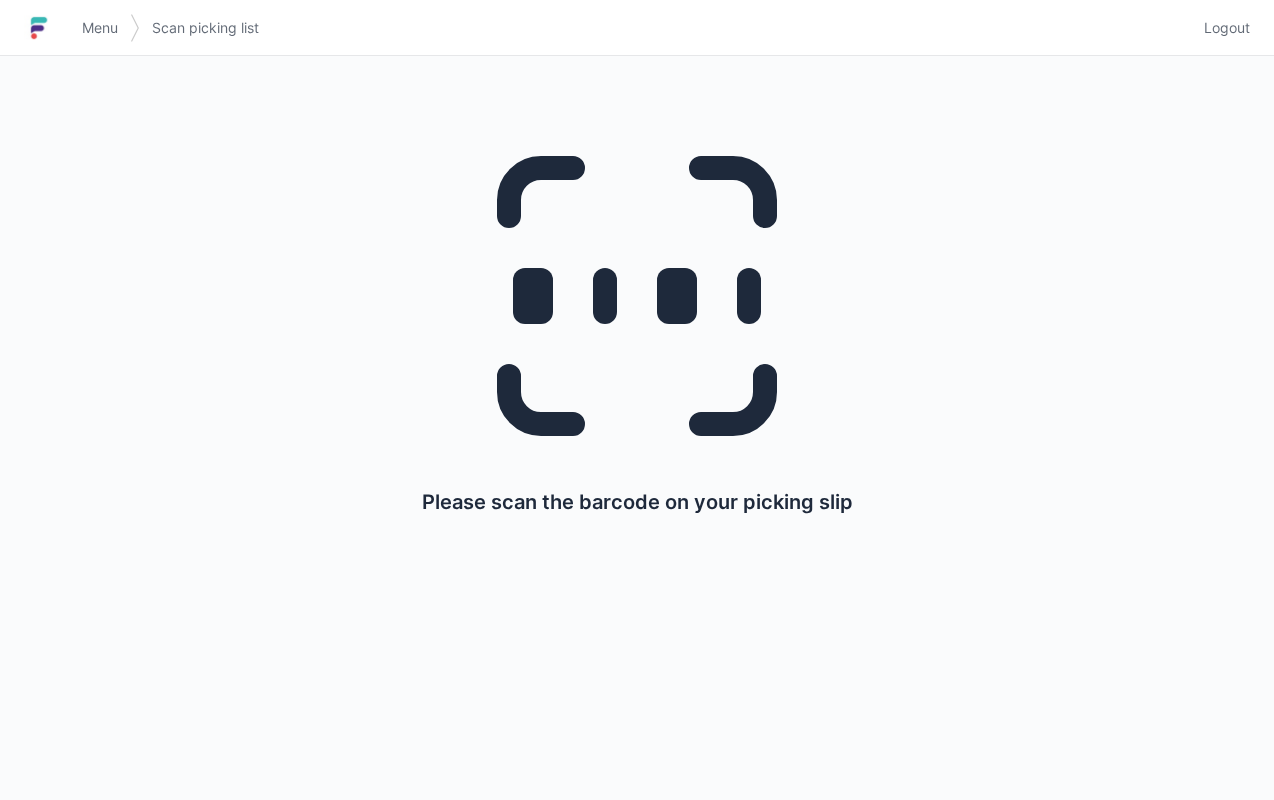 scroll, scrollTop: 0, scrollLeft: 0, axis: both 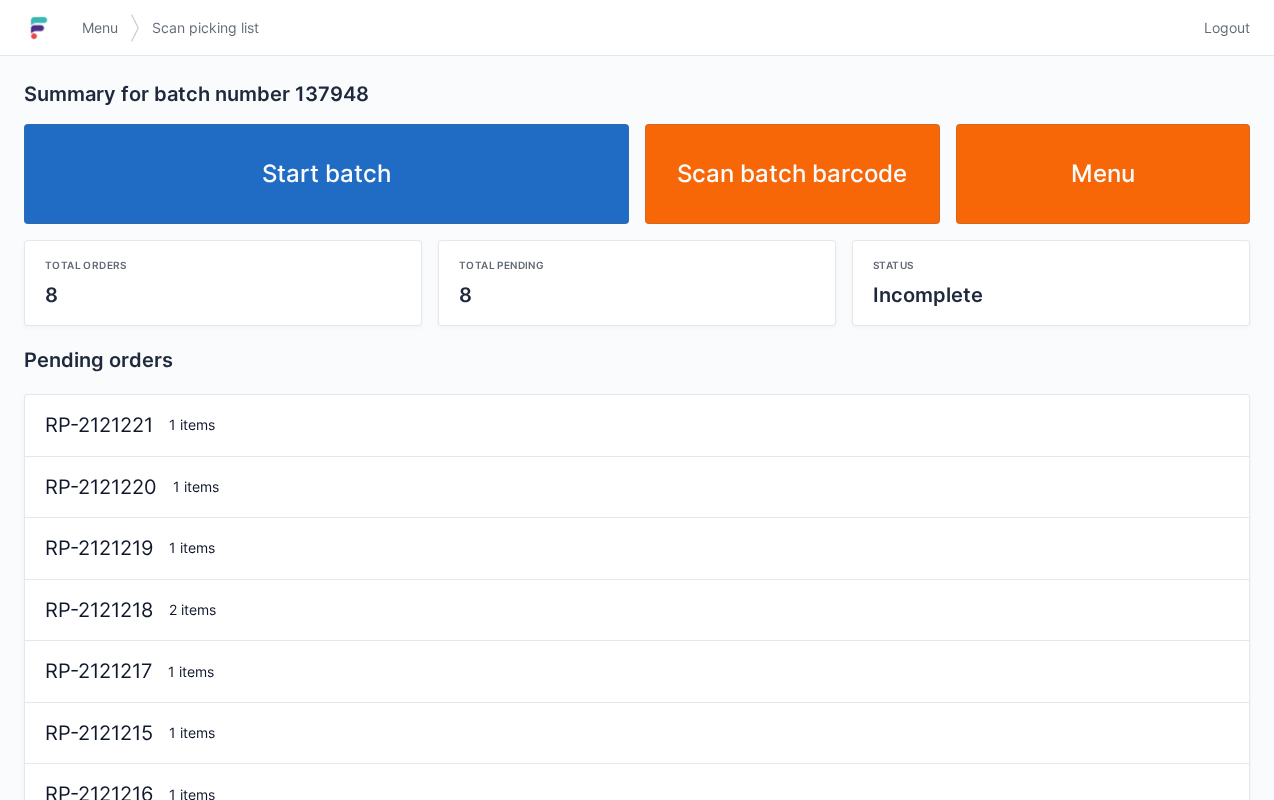 click on "Start batch" at bounding box center [326, 174] 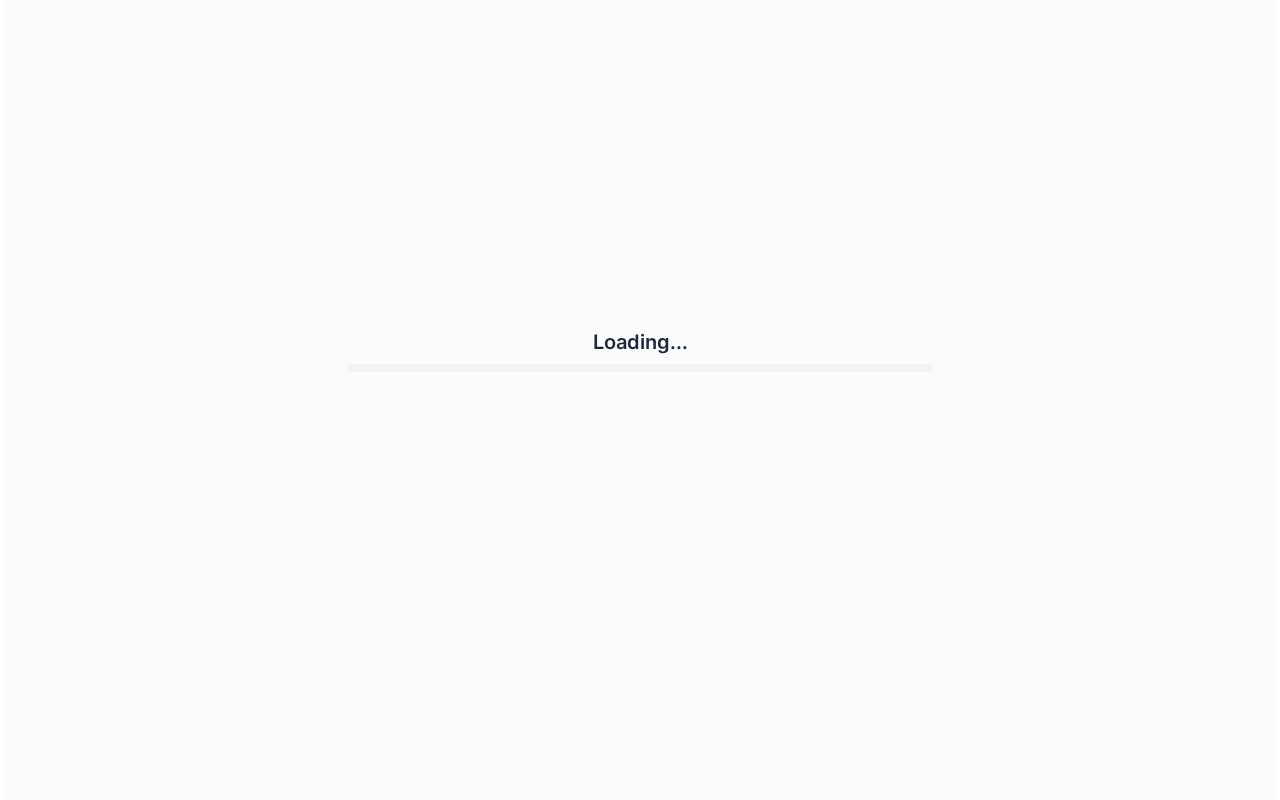 scroll, scrollTop: 0, scrollLeft: 0, axis: both 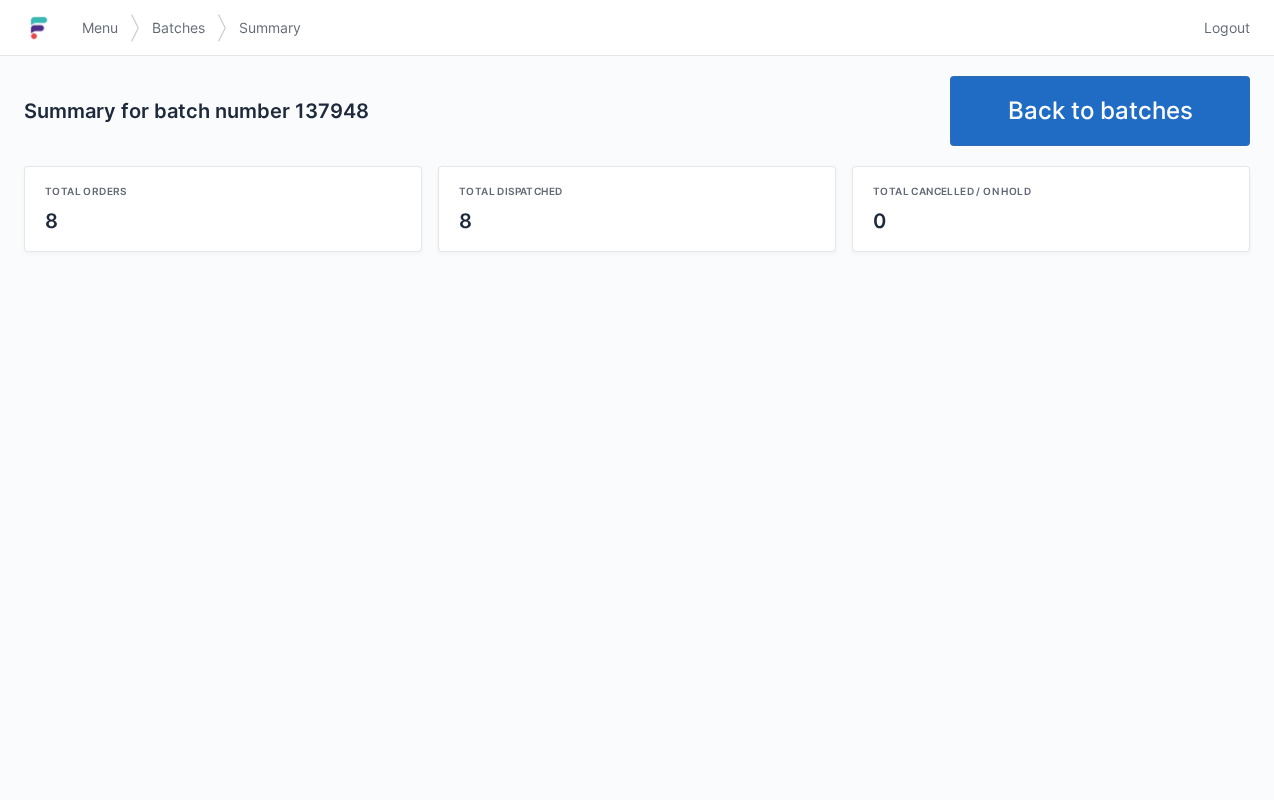 click on "Back to batches" at bounding box center [1100, 111] 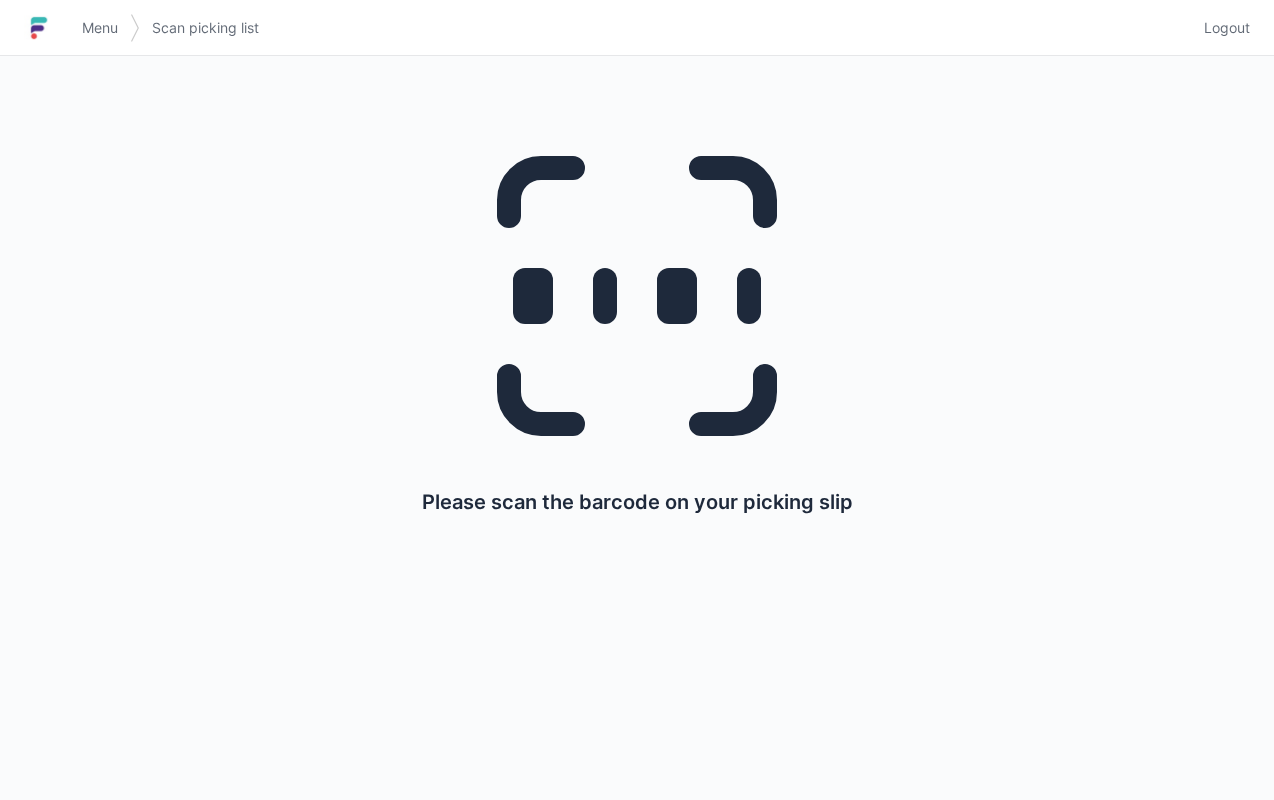 scroll, scrollTop: 0, scrollLeft: 0, axis: both 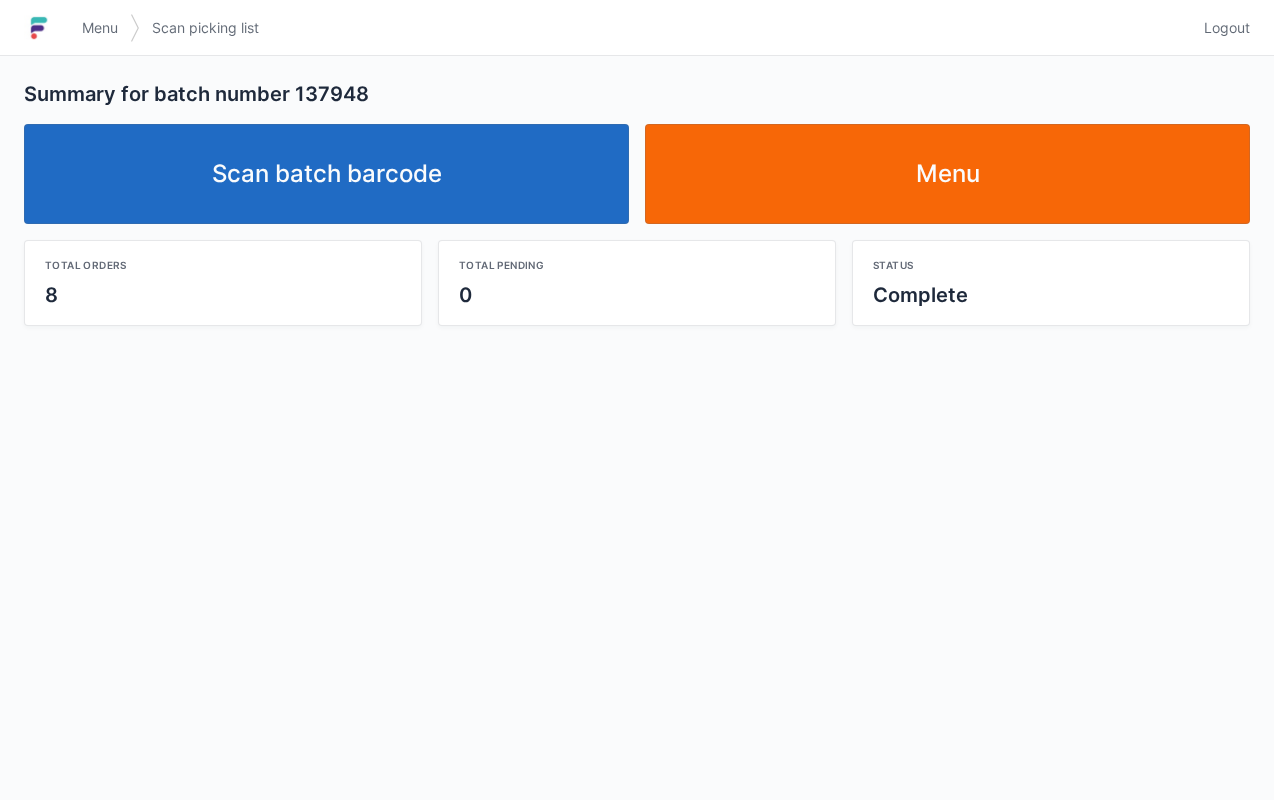 click on "Scan batch barcode" at bounding box center (326, 174) 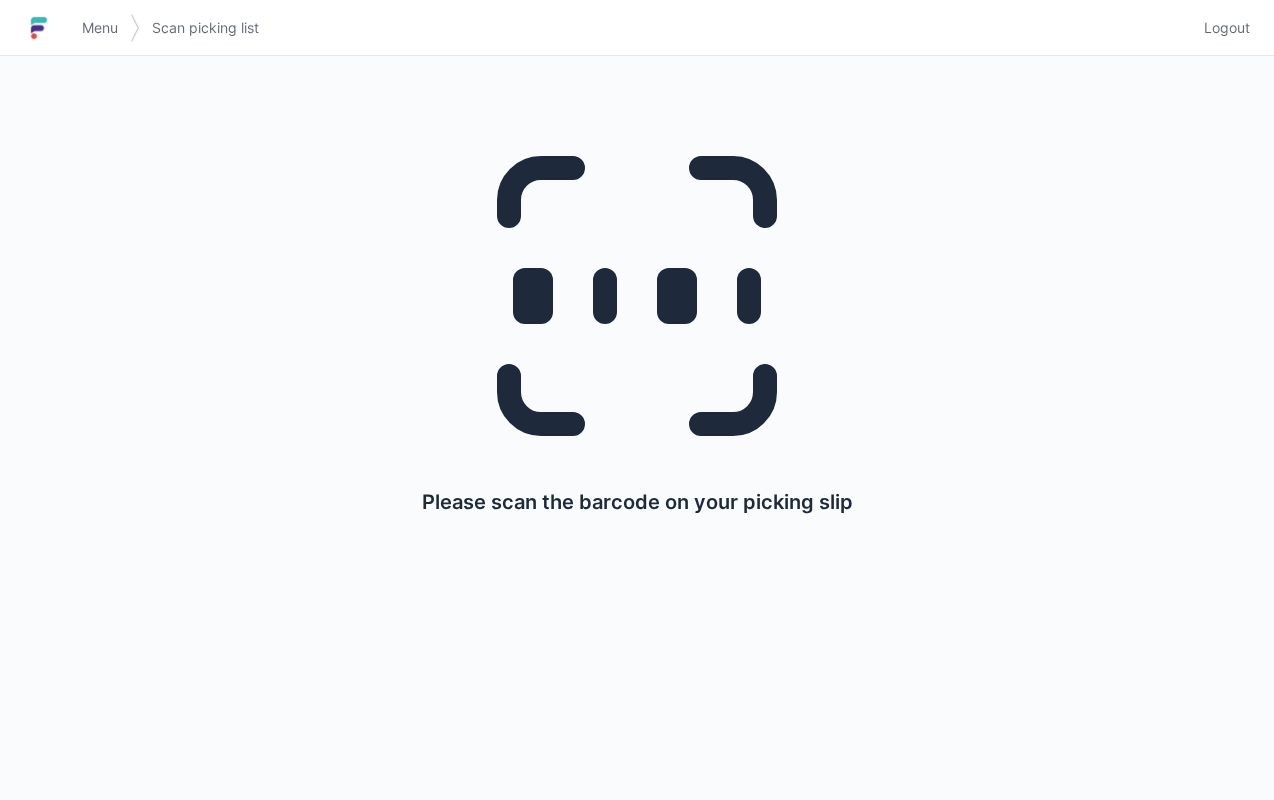 scroll, scrollTop: 0, scrollLeft: 0, axis: both 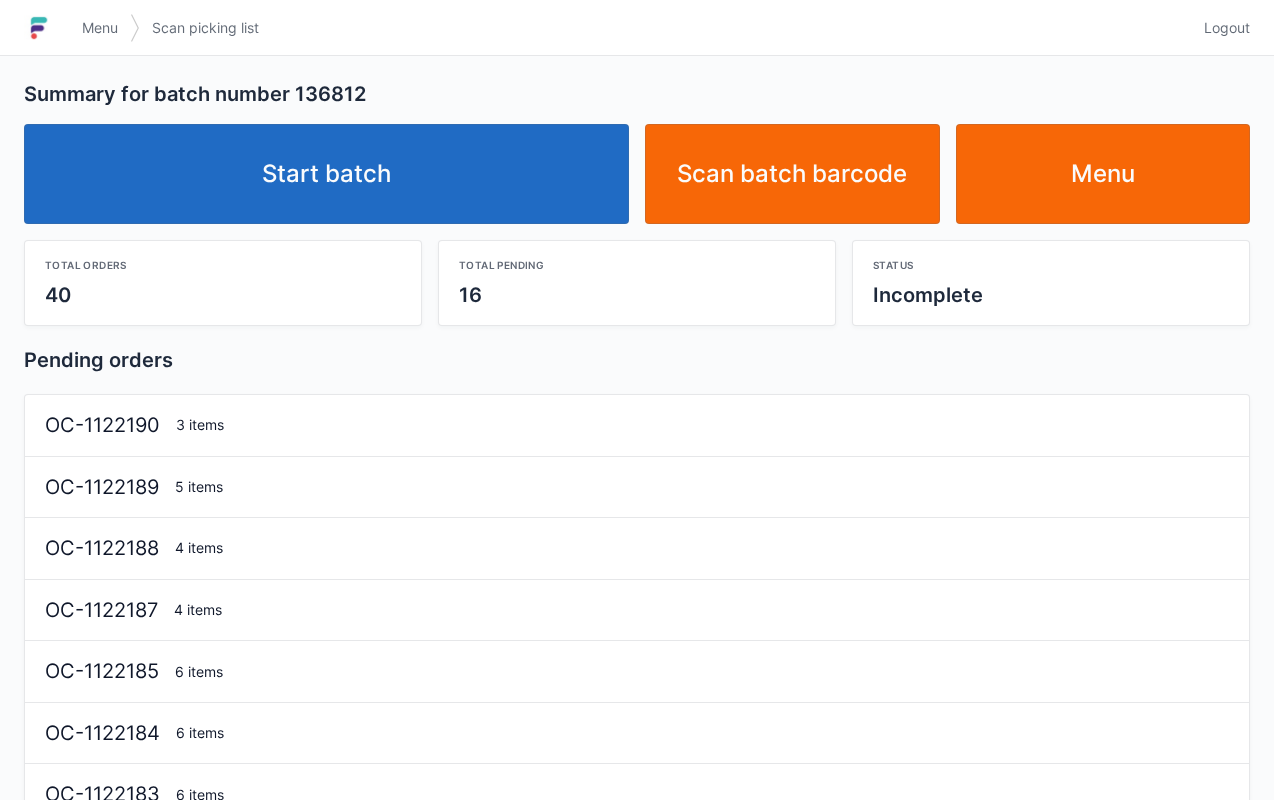 click on "Start batch" at bounding box center [326, 174] 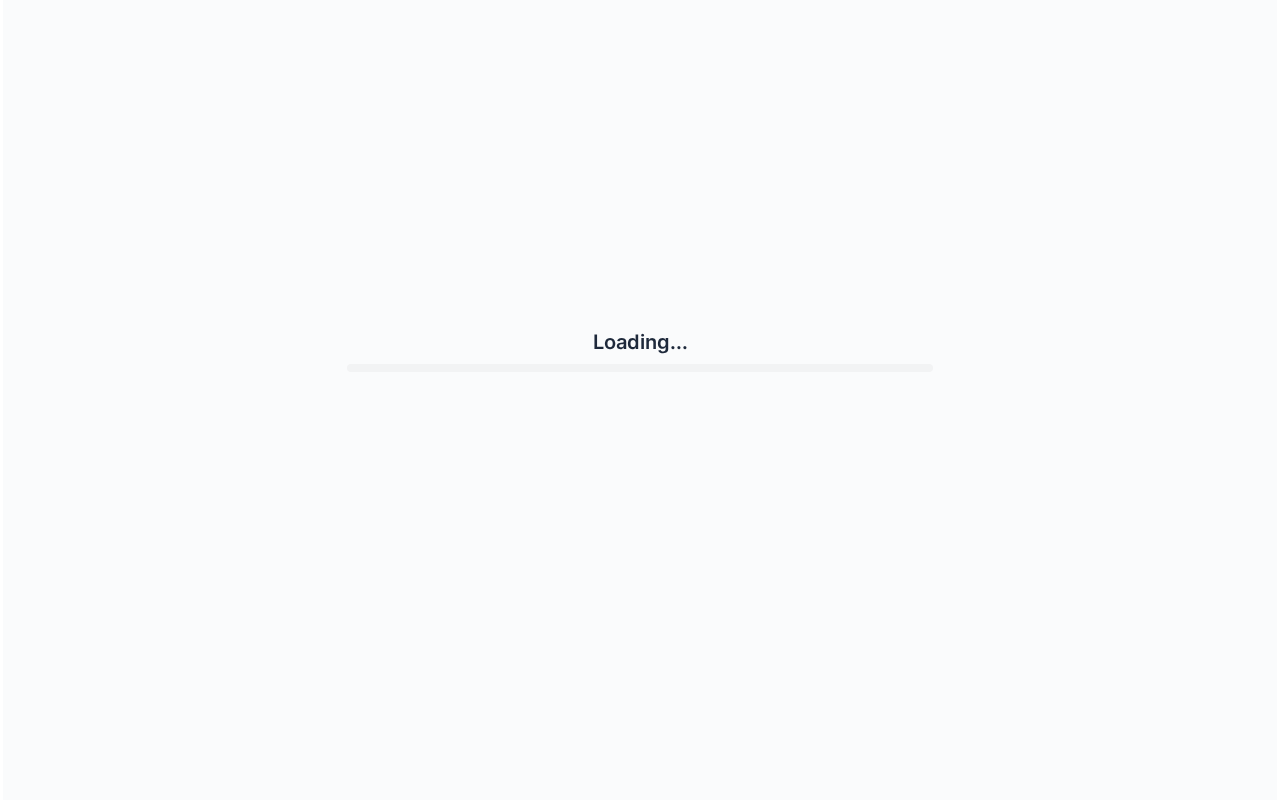 scroll, scrollTop: 0, scrollLeft: 0, axis: both 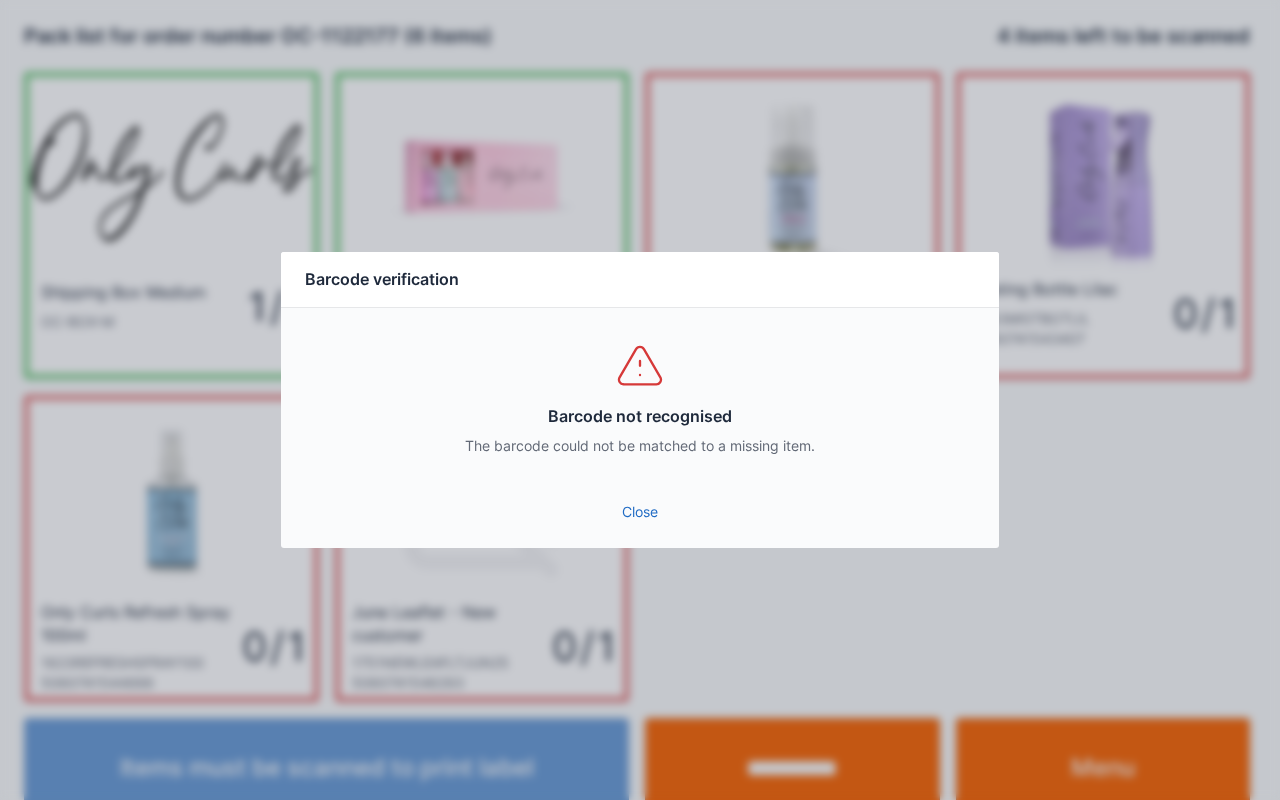 click on "Close" at bounding box center (640, 512) 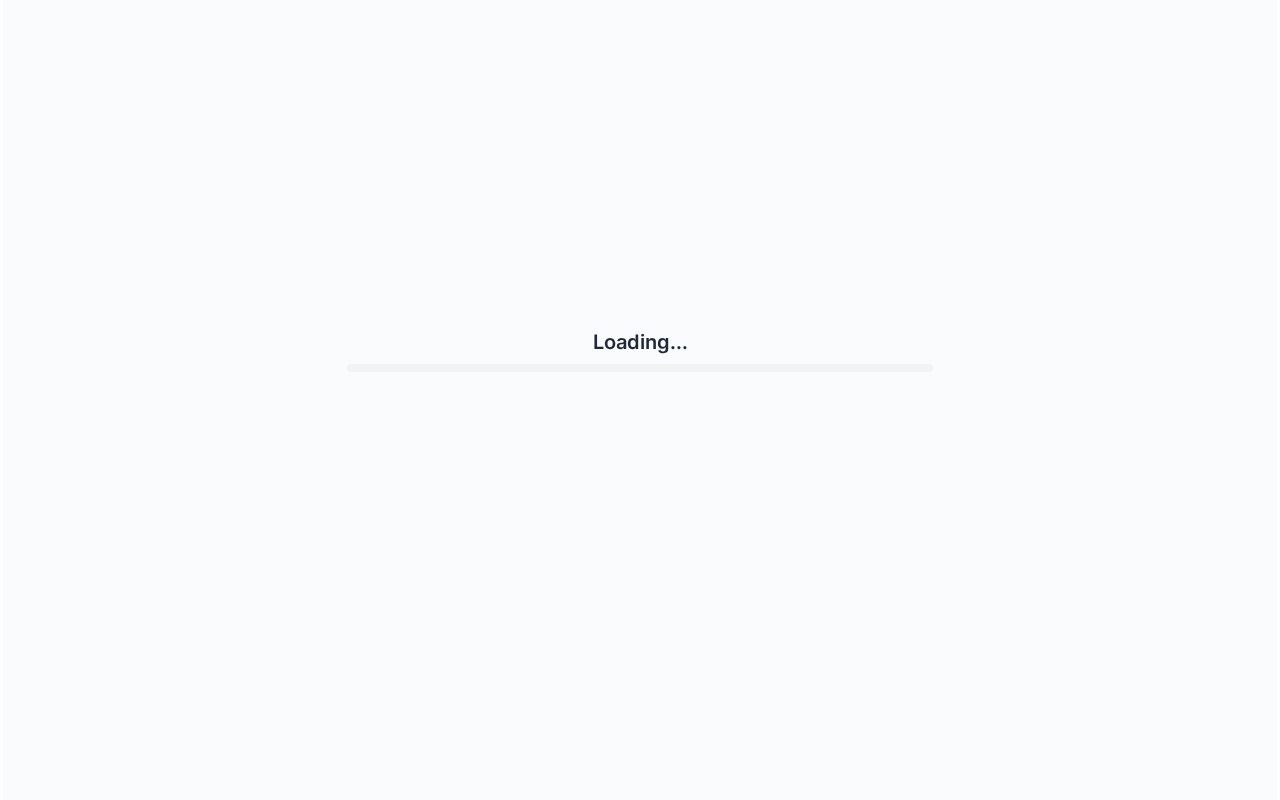 scroll, scrollTop: 0, scrollLeft: 0, axis: both 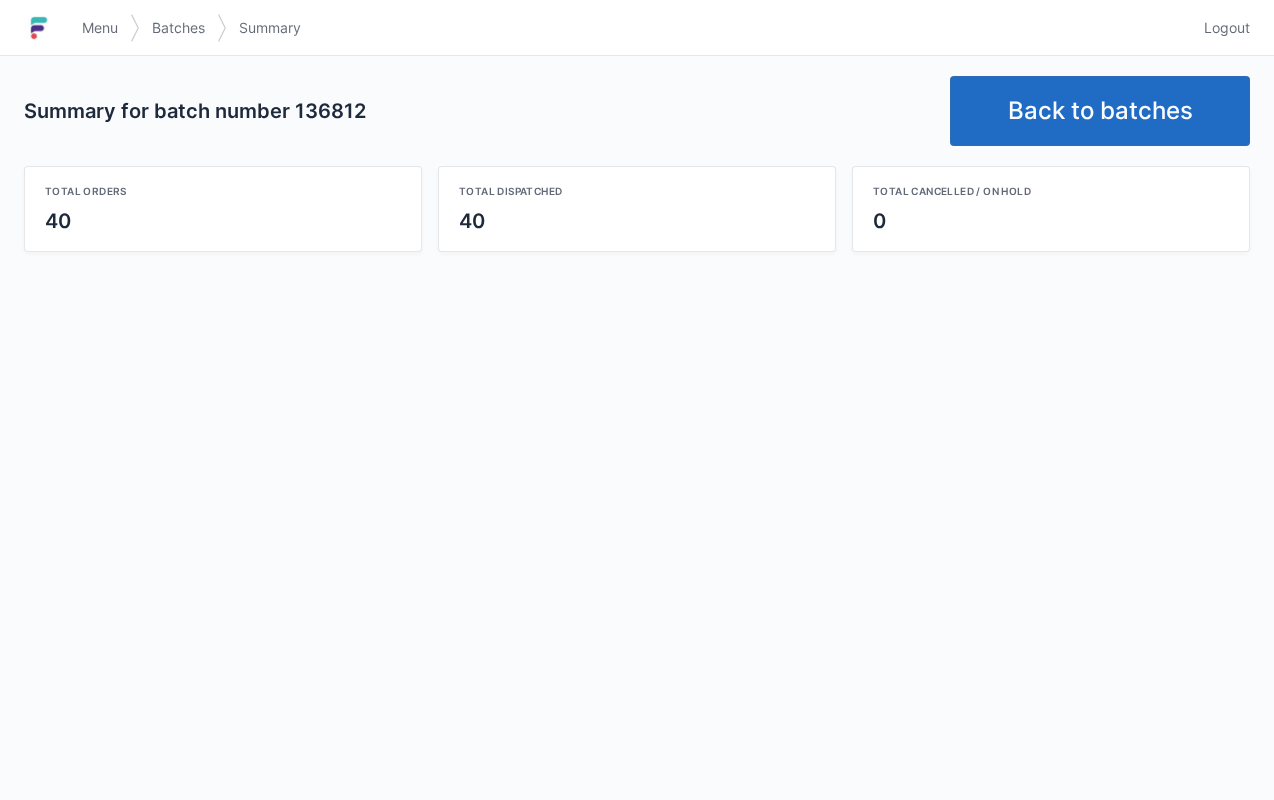 click on "Back to batches" at bounding box center [1100, 111] 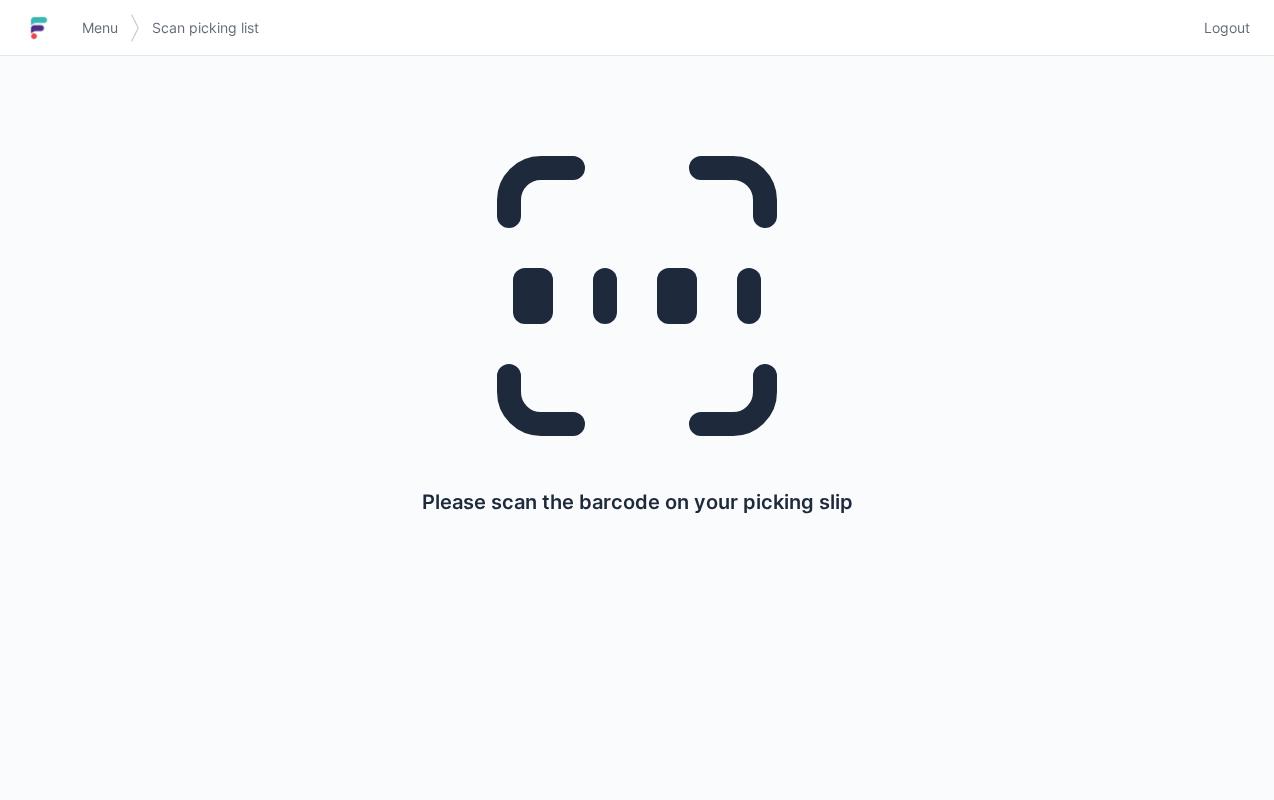 scroll, scrollTop: 0, scrollLeft: 0, axis: both 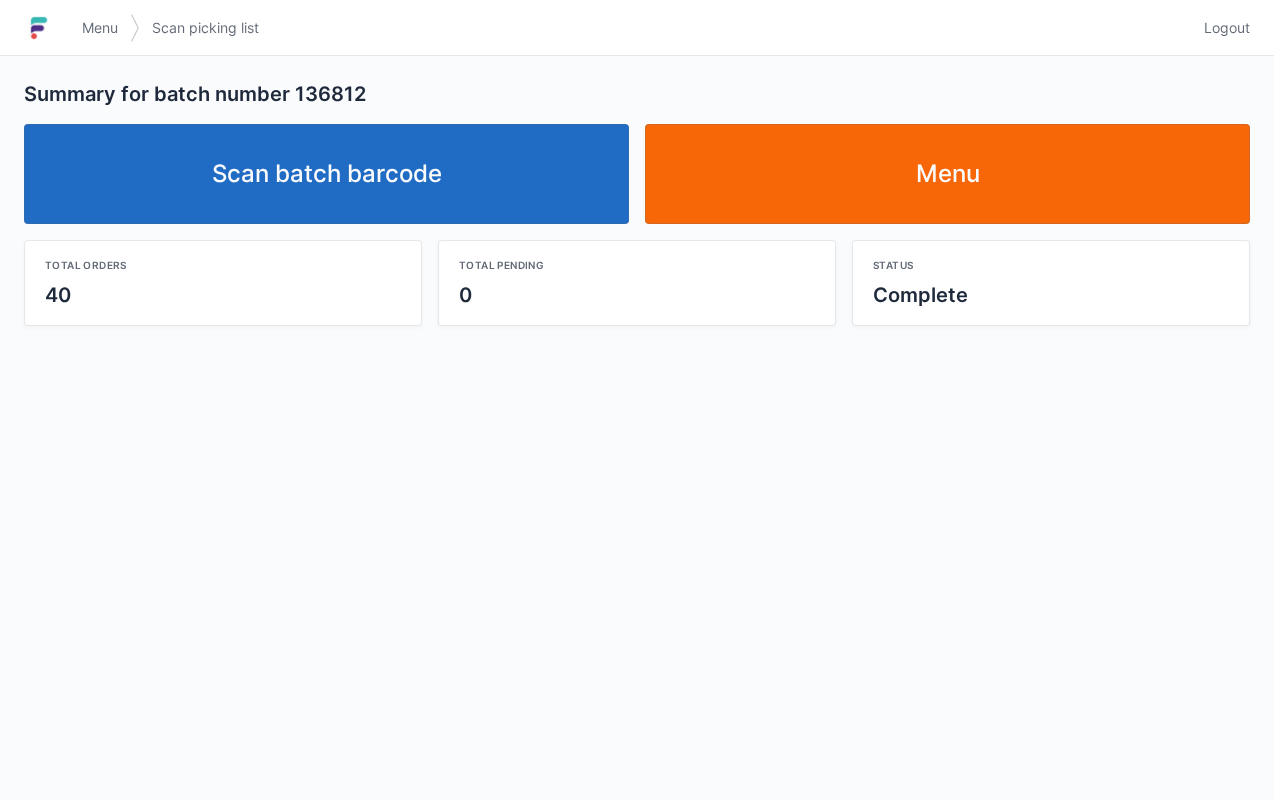 click on "Scan batch barcode" at bounding box center [326, 174] 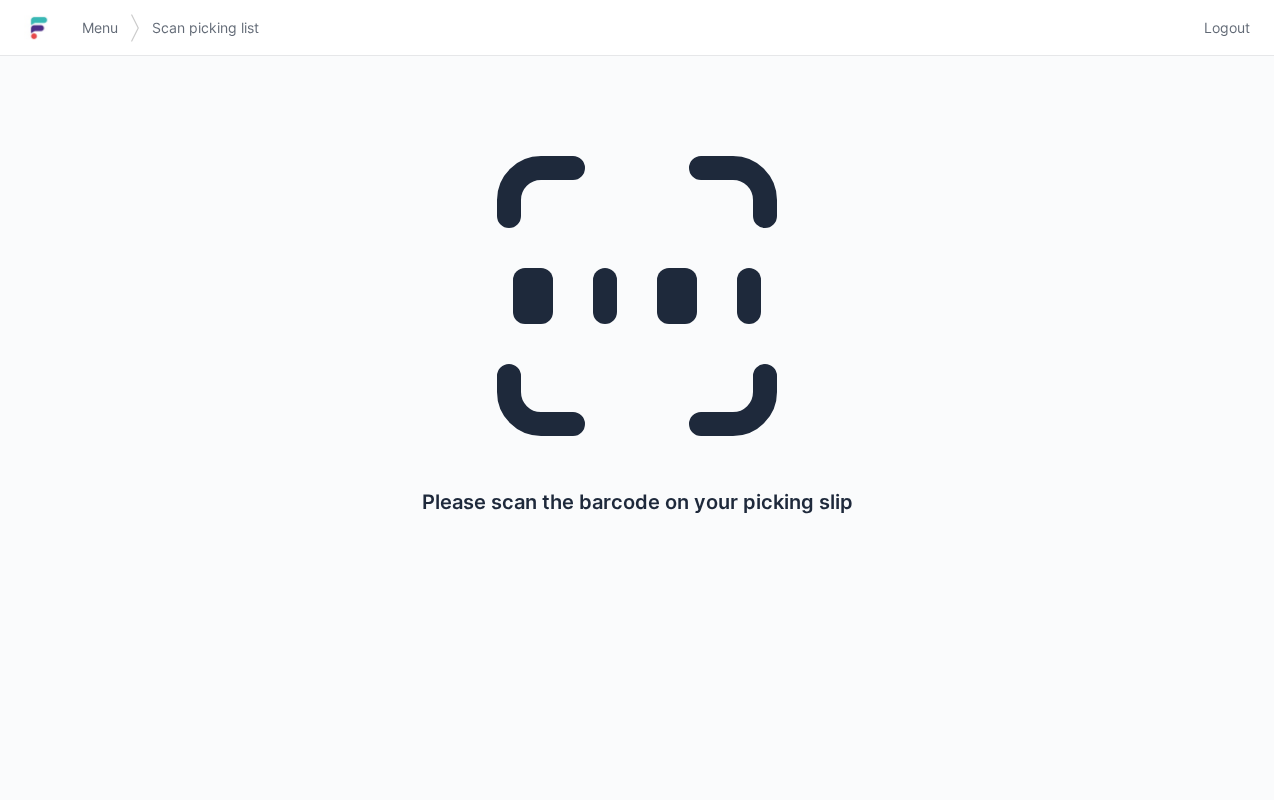 scroll, scrollTop: 0, scrollLeft: 0, axis: both 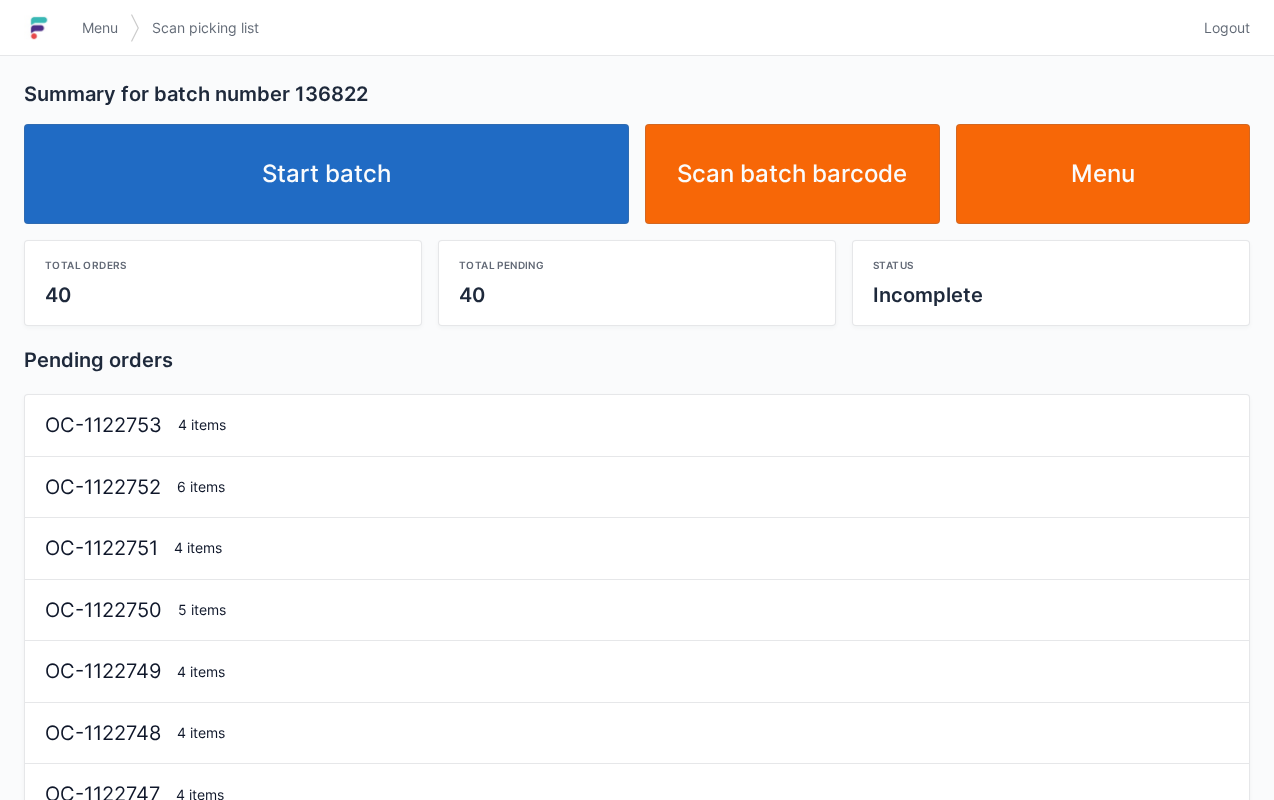 click on "Start batch" at bounding box center (326, 174) 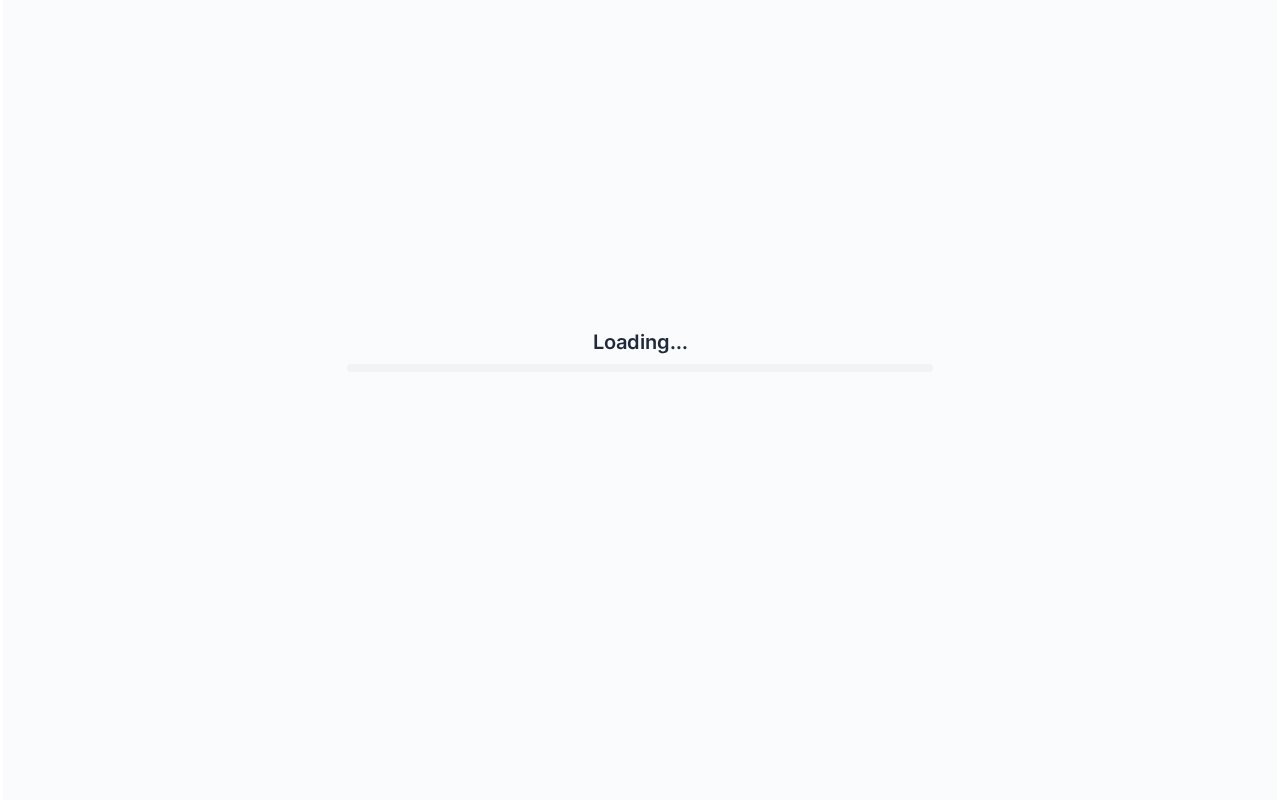 scroll, scrollTop: 0, scrollLeft: 0, axis: both 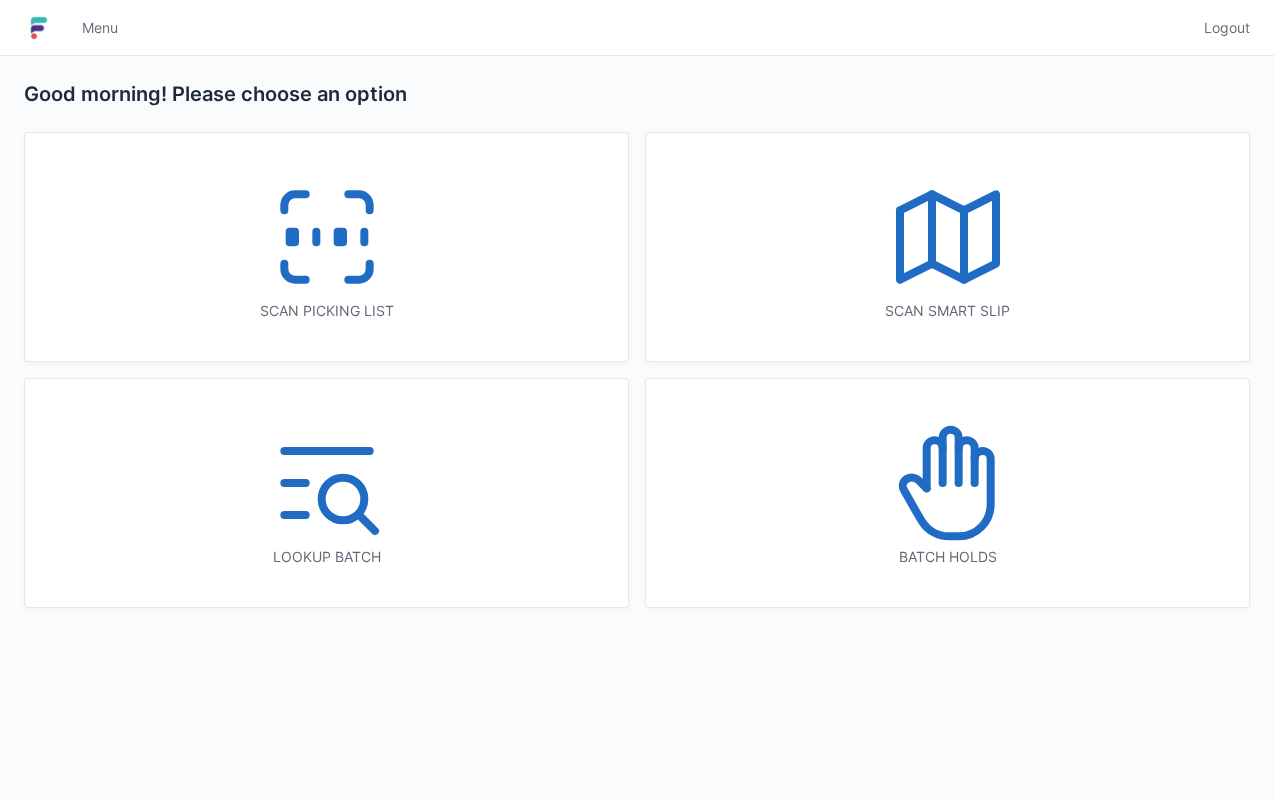 click on "Scan picking list" at bounding box center [326, 311] 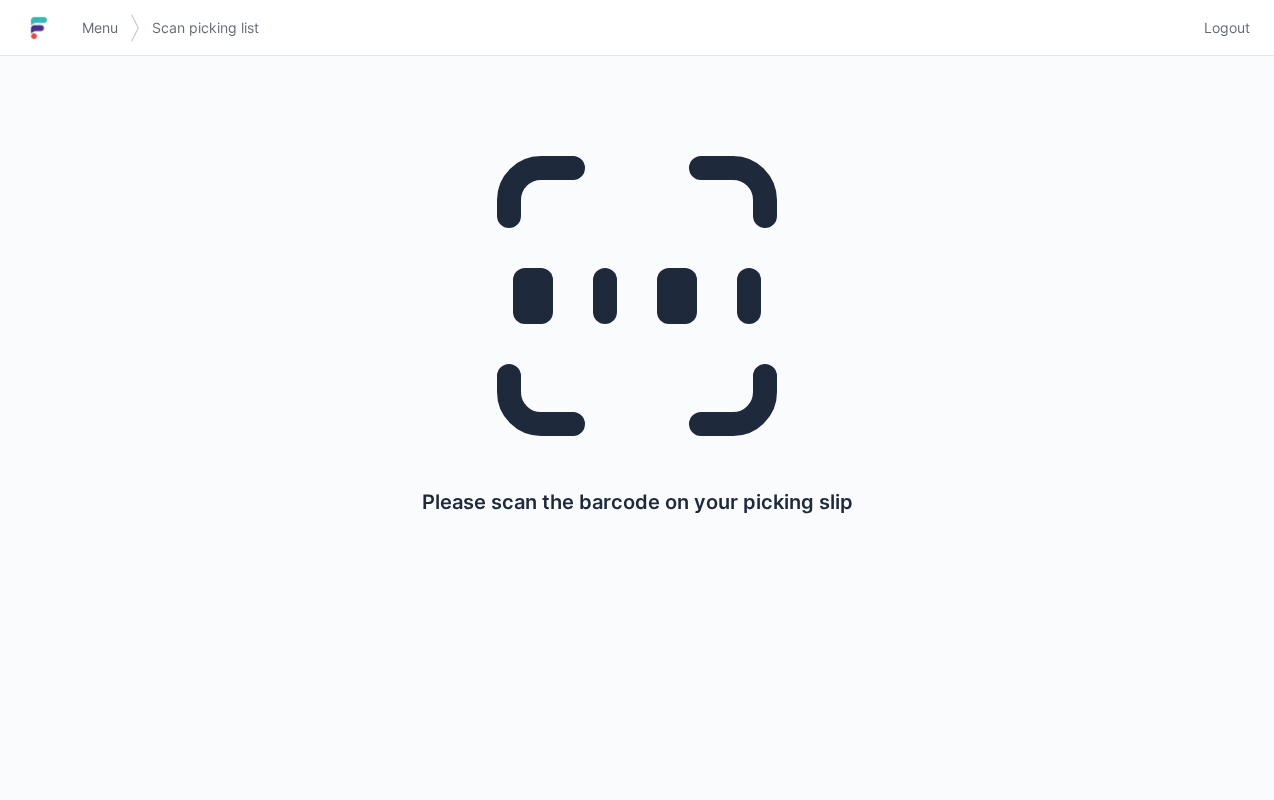 scroll, scrollTop: 0, scrollLeft: 0, axis: both 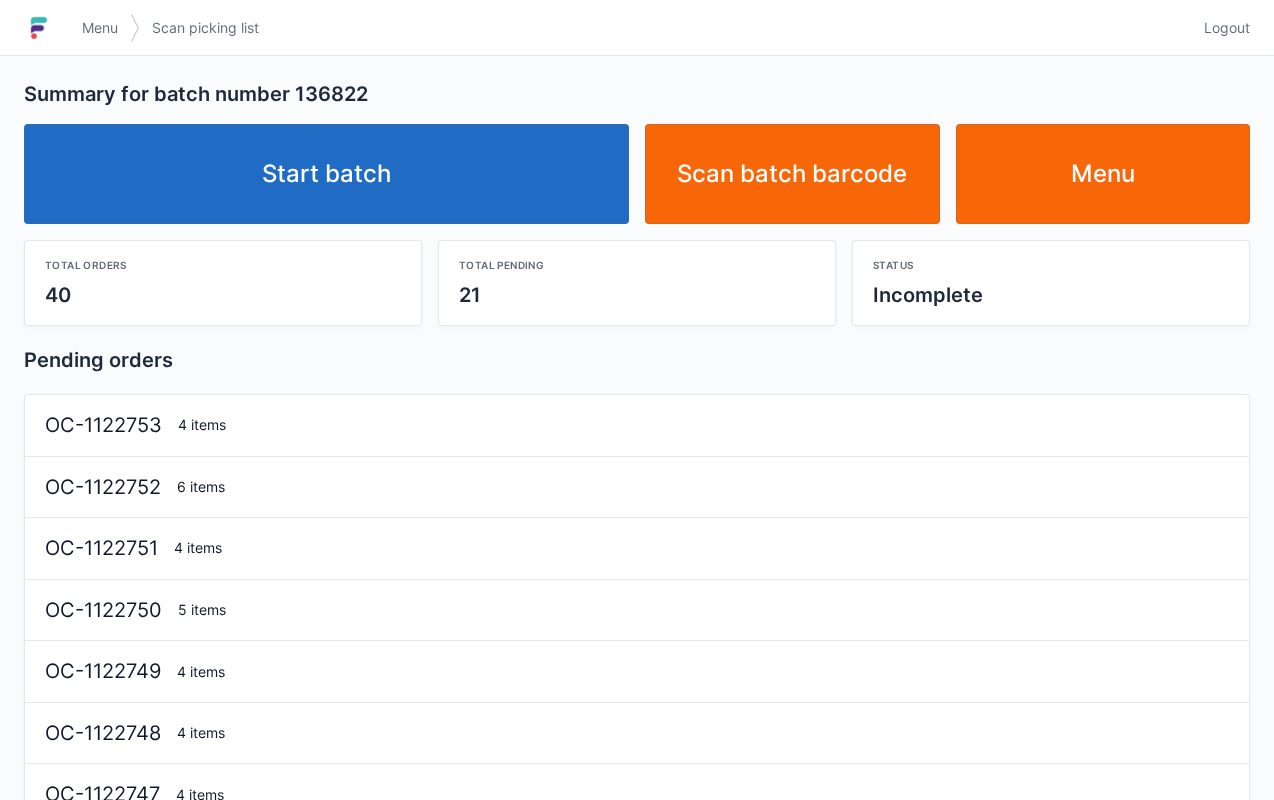 click on "Start batch" at bounding box center [326, 174] 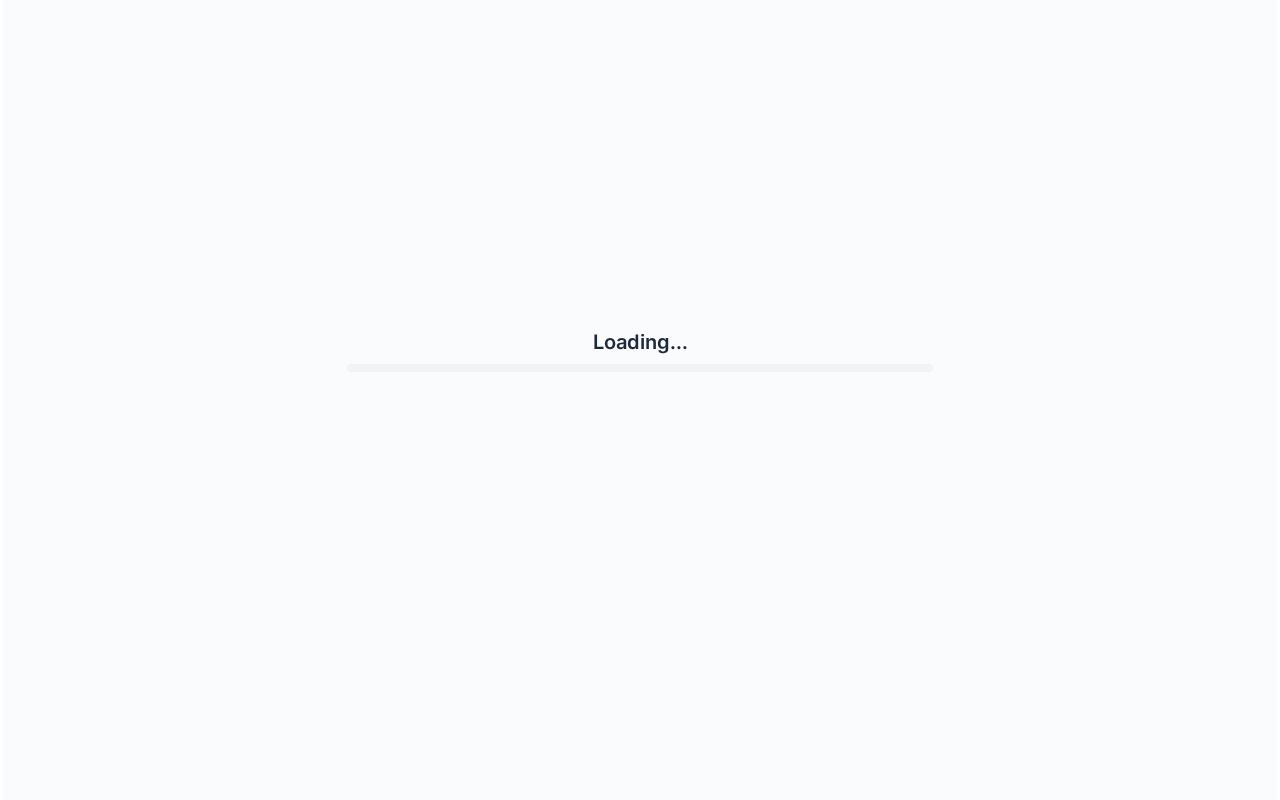 scroll, scrollTop: 0, scrollLeft: 0, axis: both 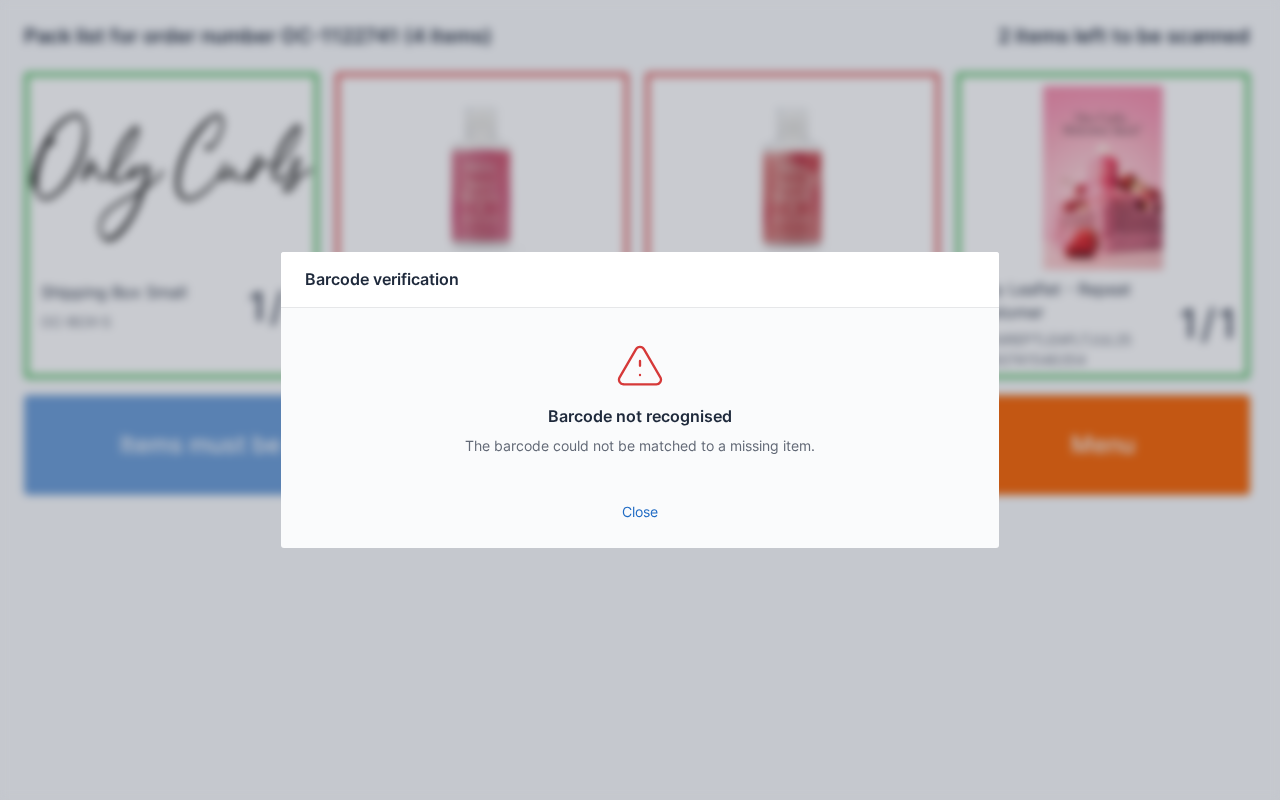 click on "Barcode not recognised The barcode could not be matched to a missing item." at bounding box center (640, 398) 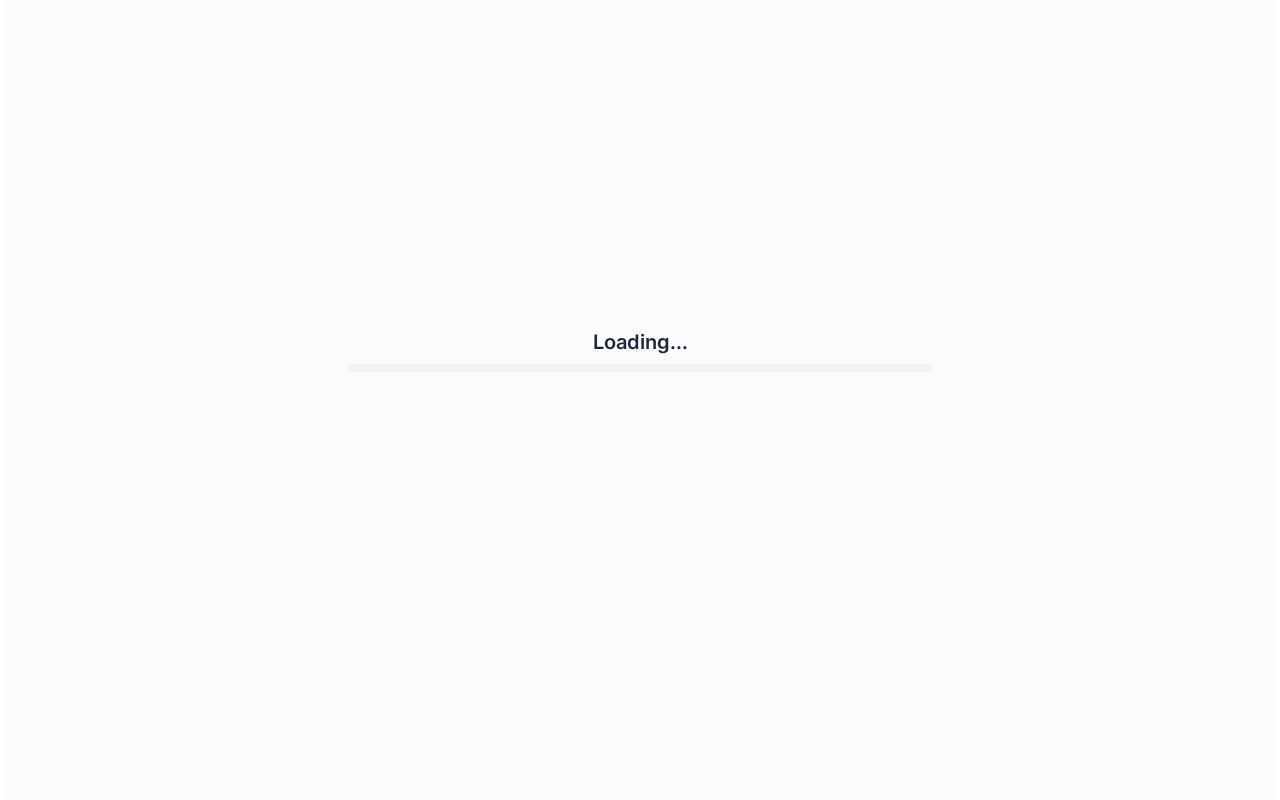 scroll, scrollTop: 0, scrollLeft: 0, axis: both 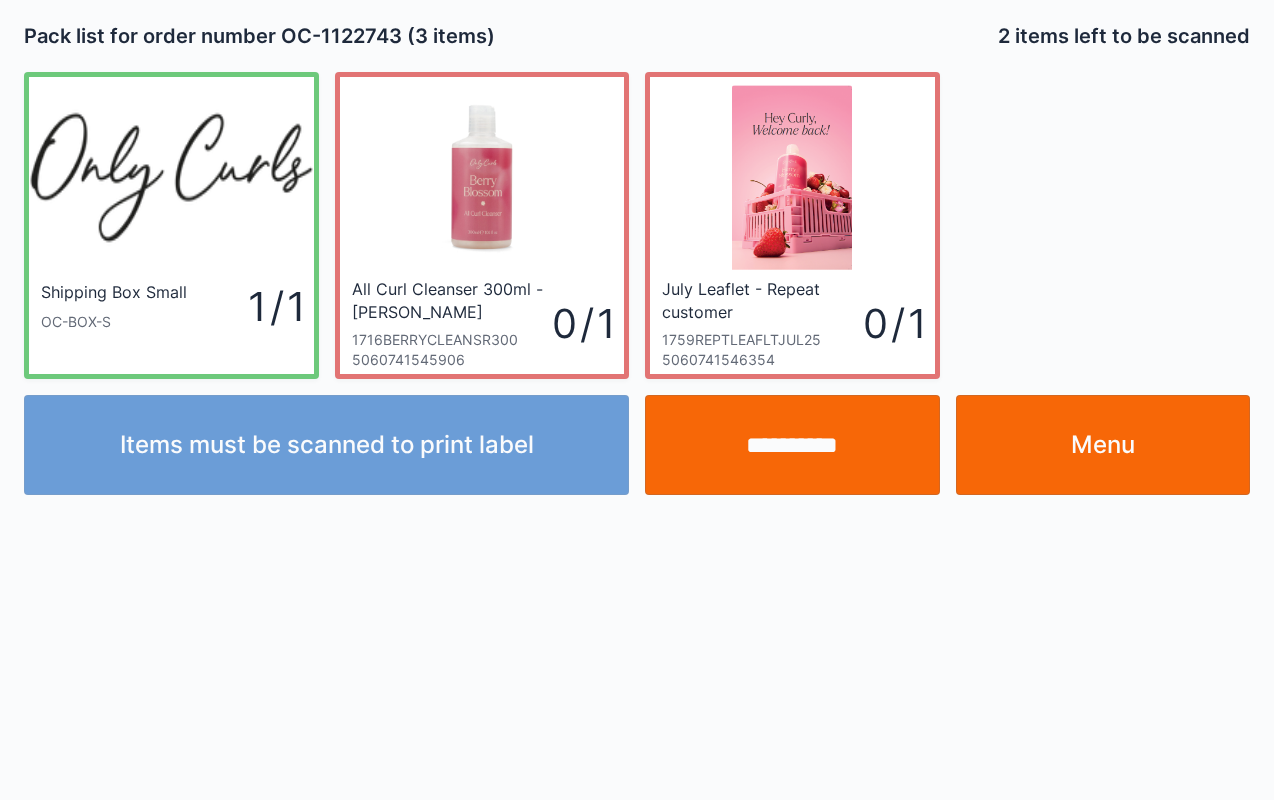 click on "Menu" at bounding box center [1103, 445] 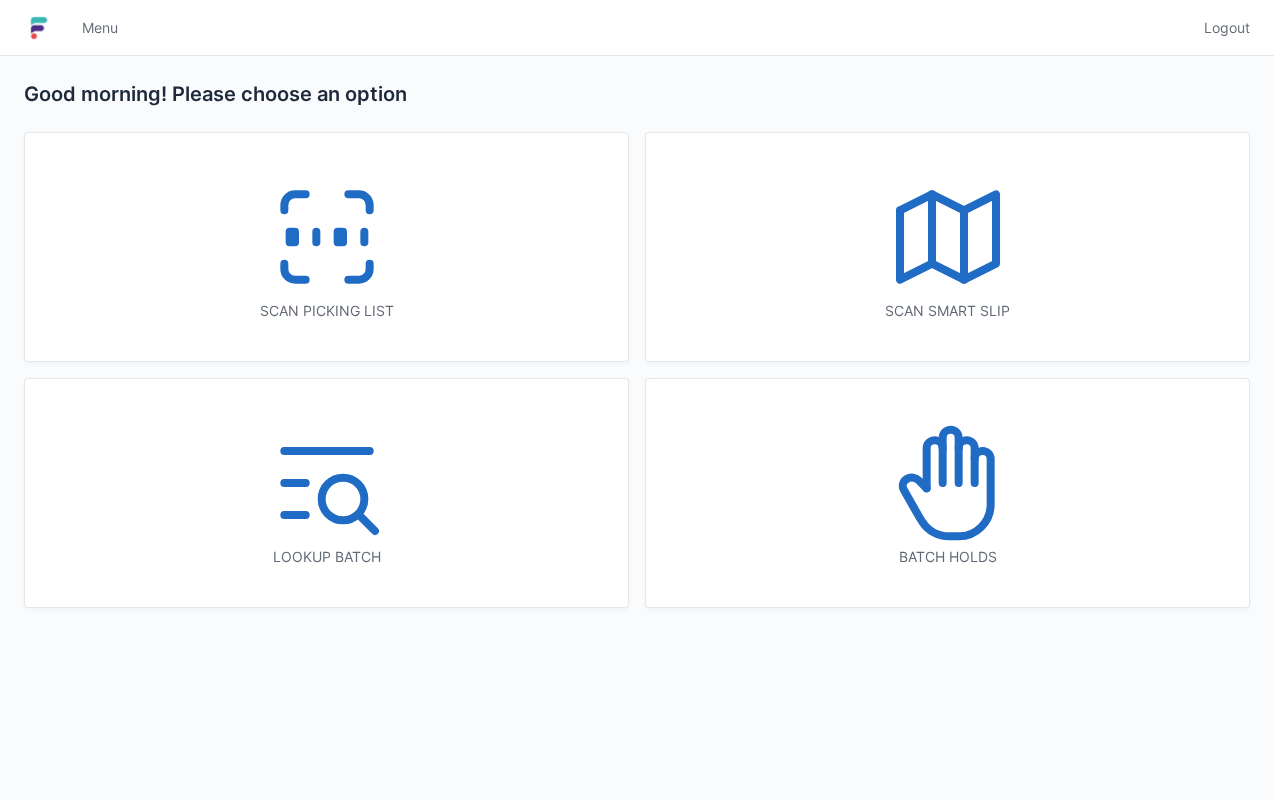 scroll, scrollTop: 0, scrollLeft: 0, axis: both 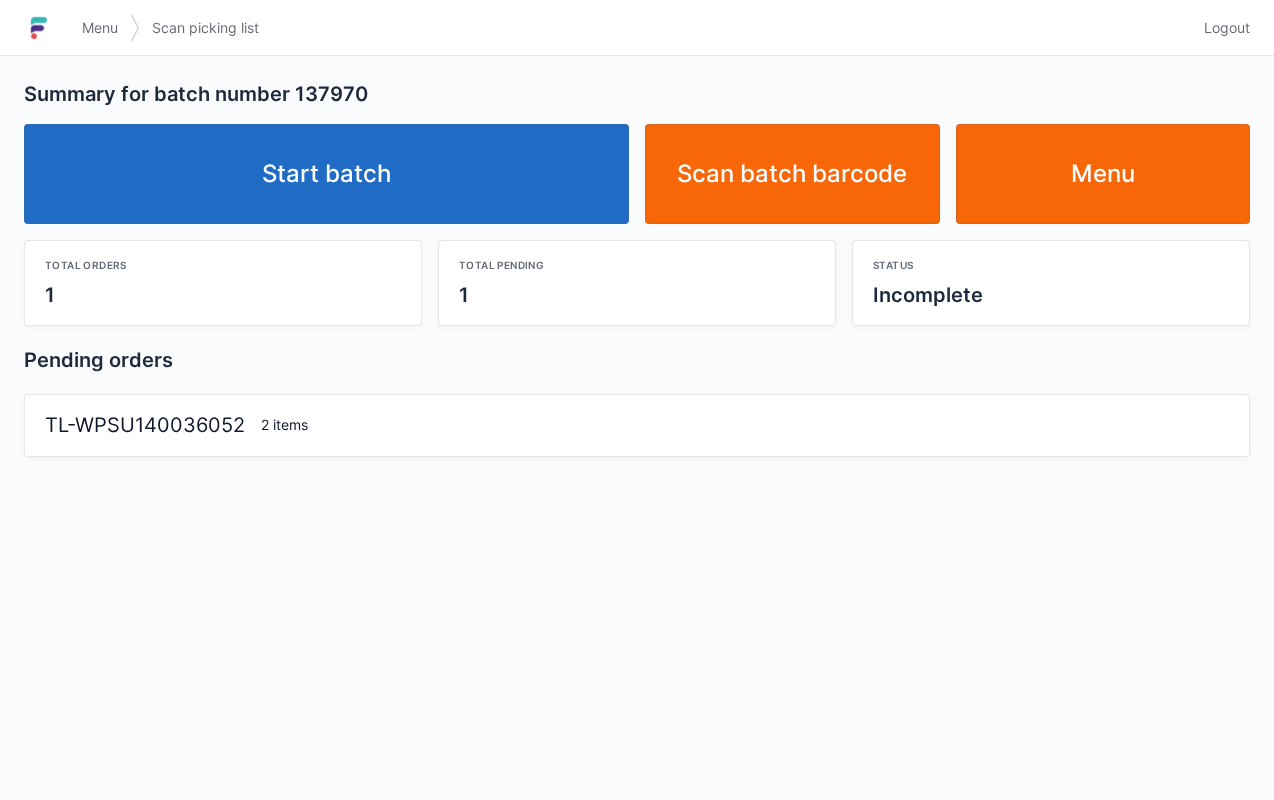 click on "Start batch" at bounding box center (326, 174) 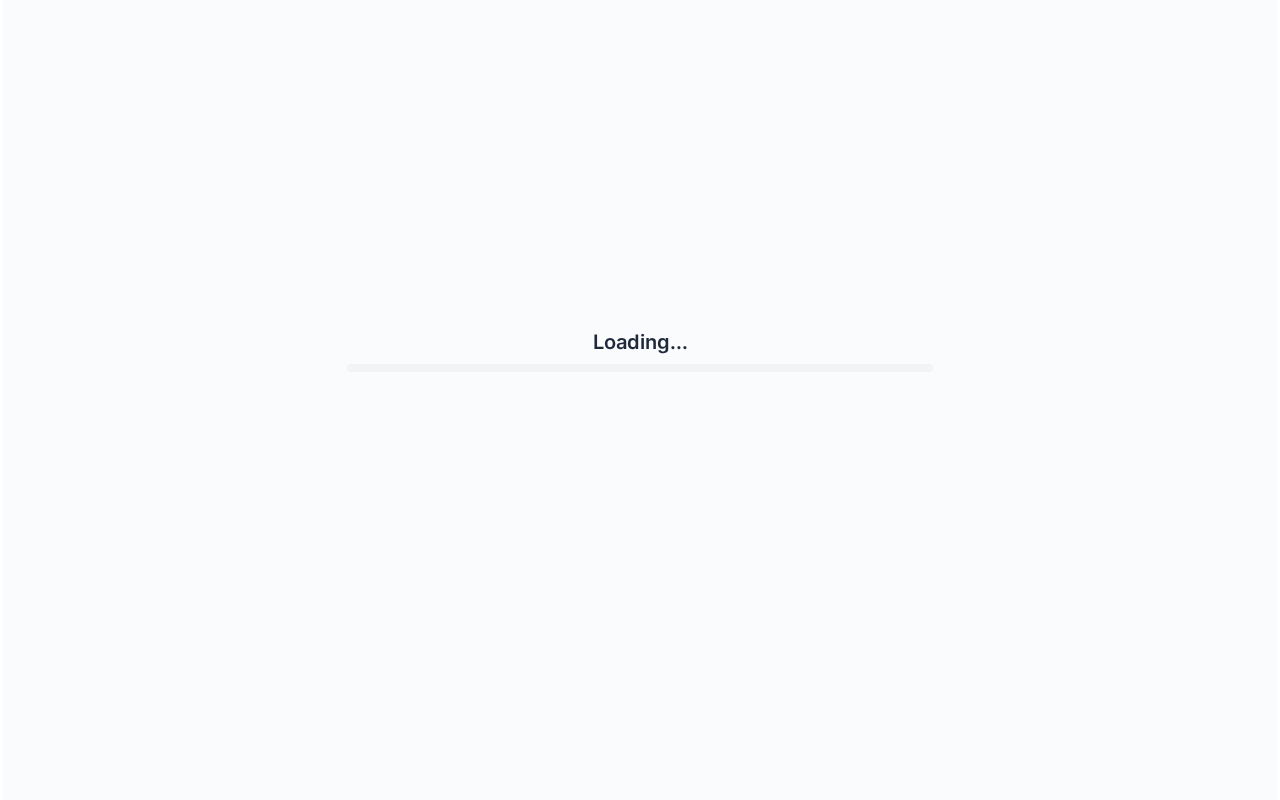 scroll, scrollTop: 0, scrollLeft: 0, axis: both 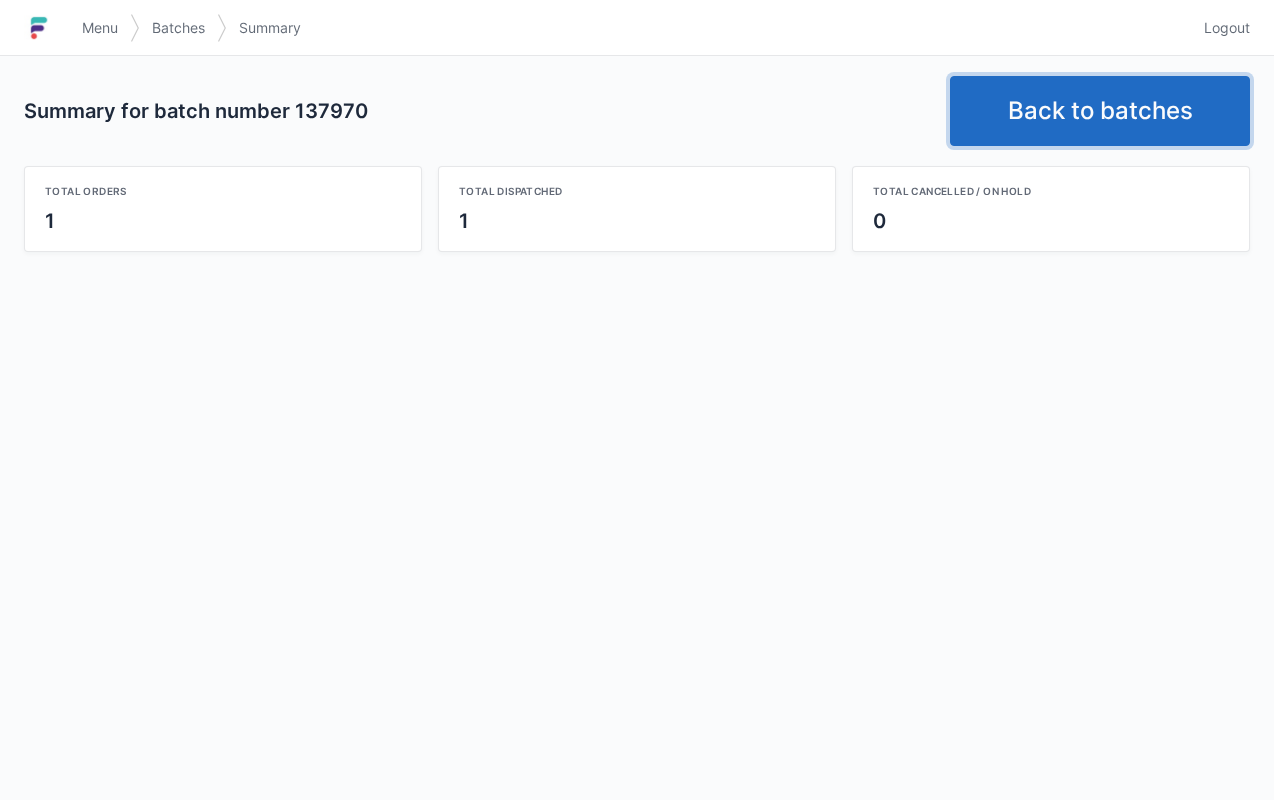 click on "Back to batches" at bounding box center (1100, 111) 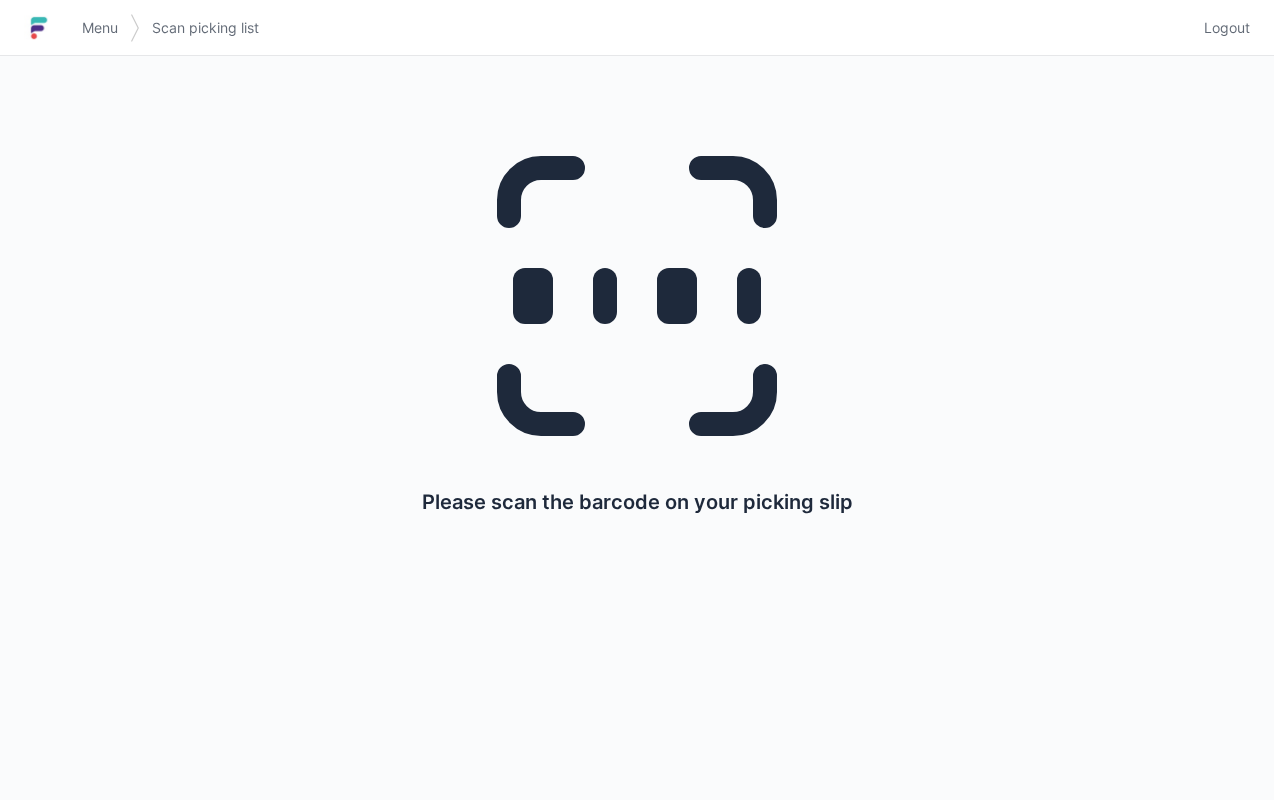 scroll, scrollTop: 0, scrollLeft: 0, axis: both 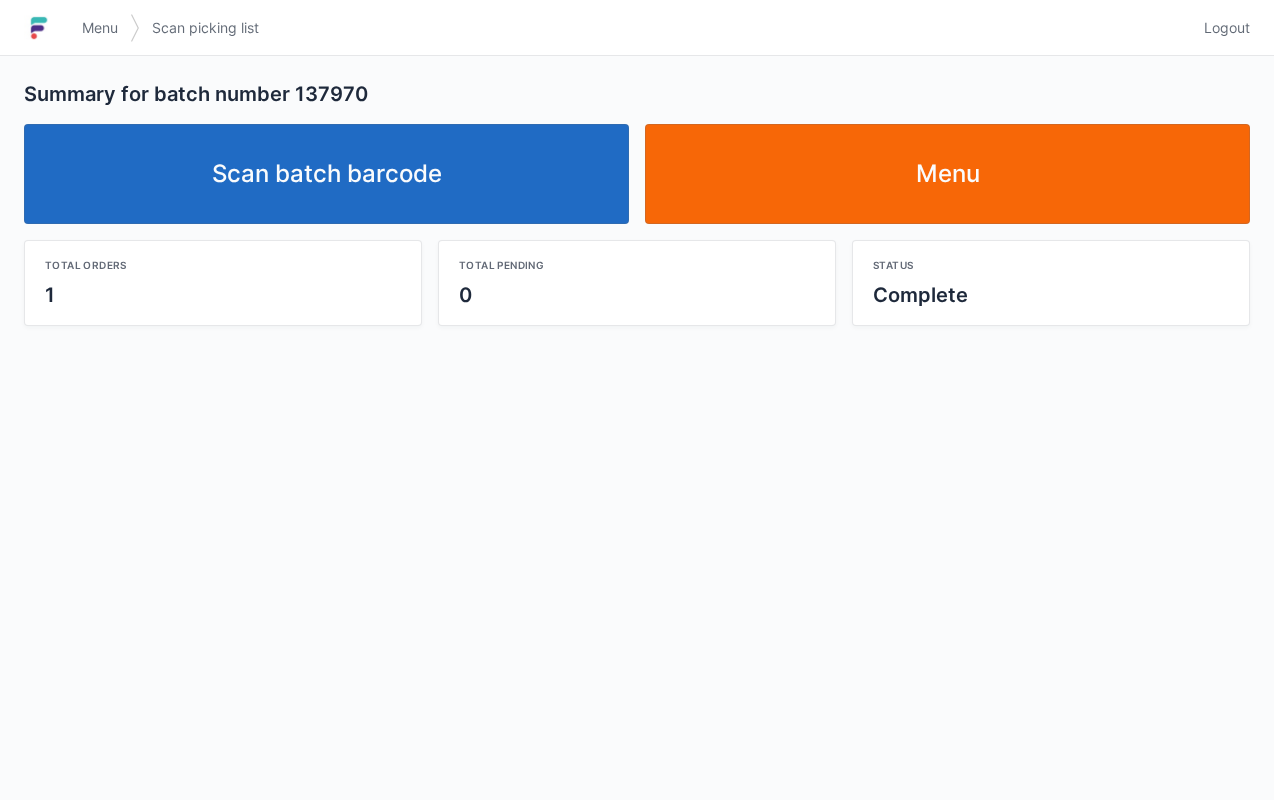 click on "Scan batch barcode" at bounding box center (326, 174) 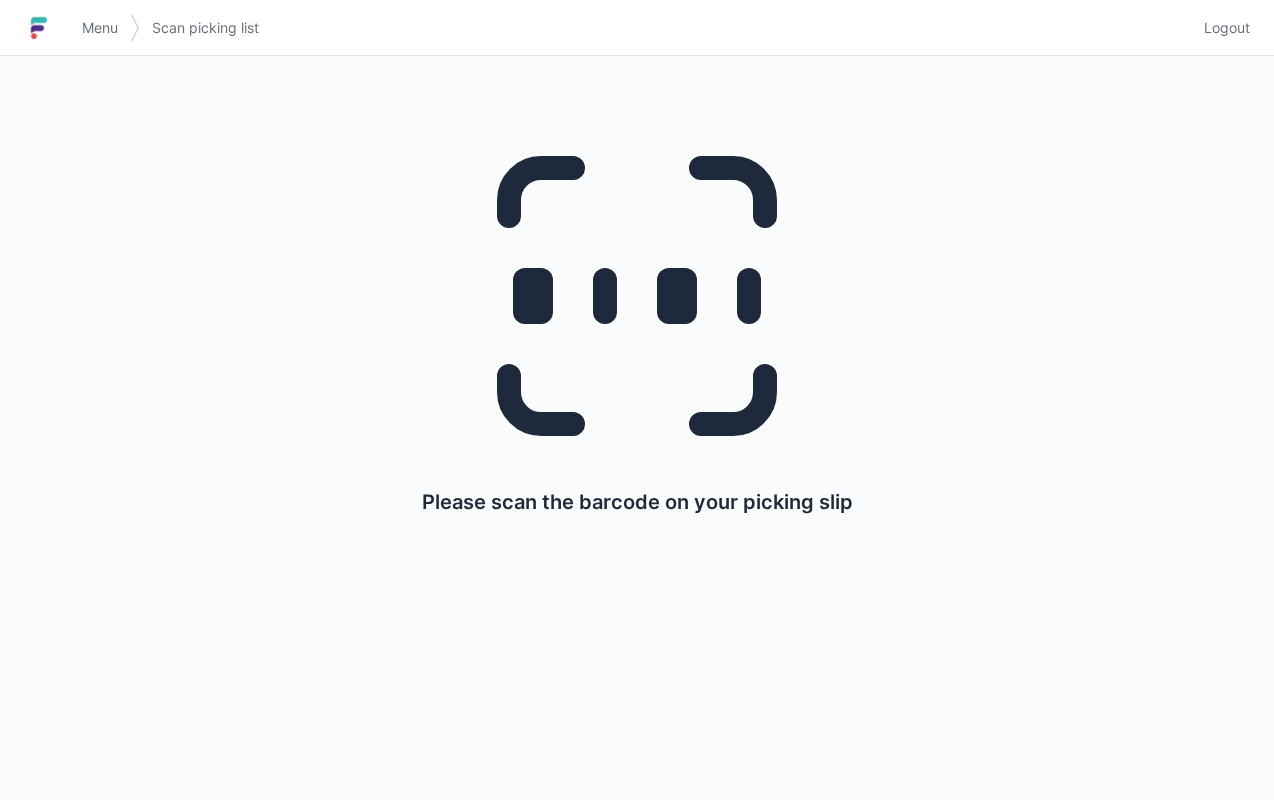 scroll, scrollTop: 0, scrollLeft: 0, axis: both 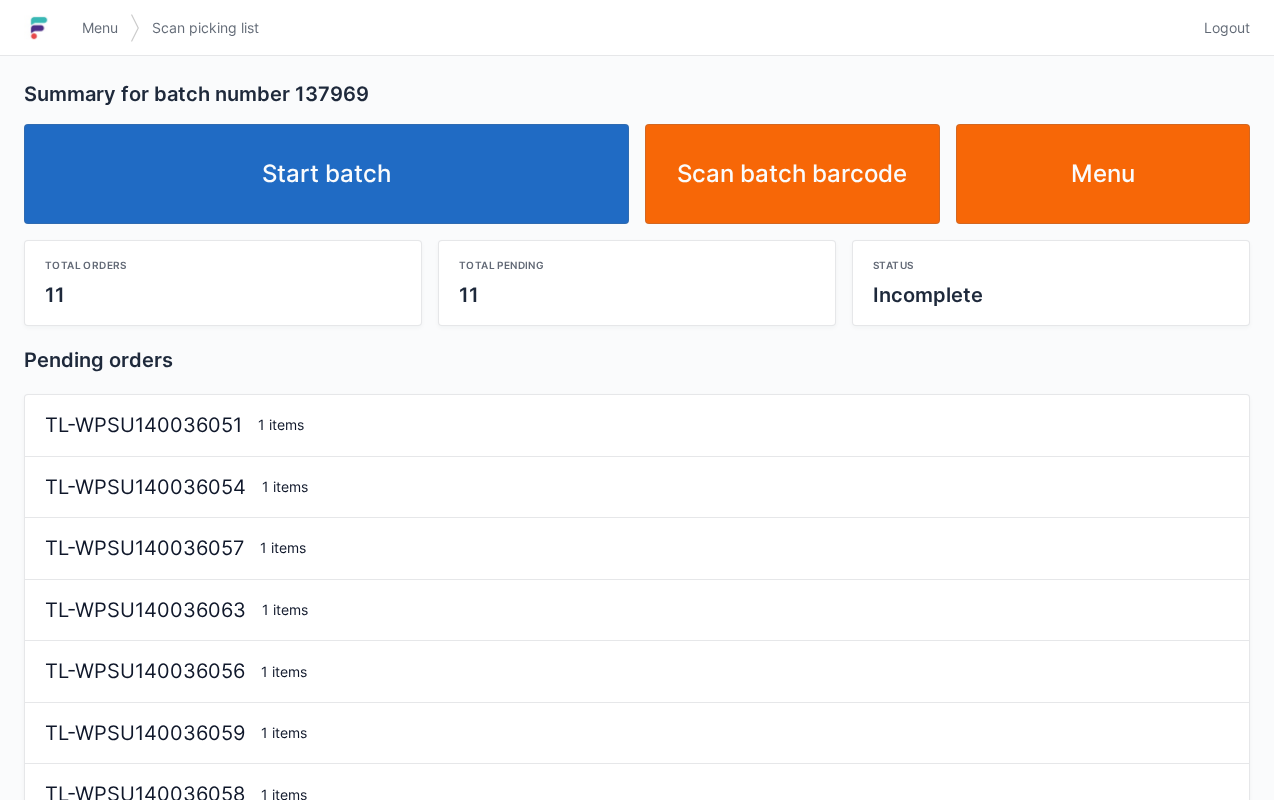 click on "Start batch" at bounding box center (326, 174) 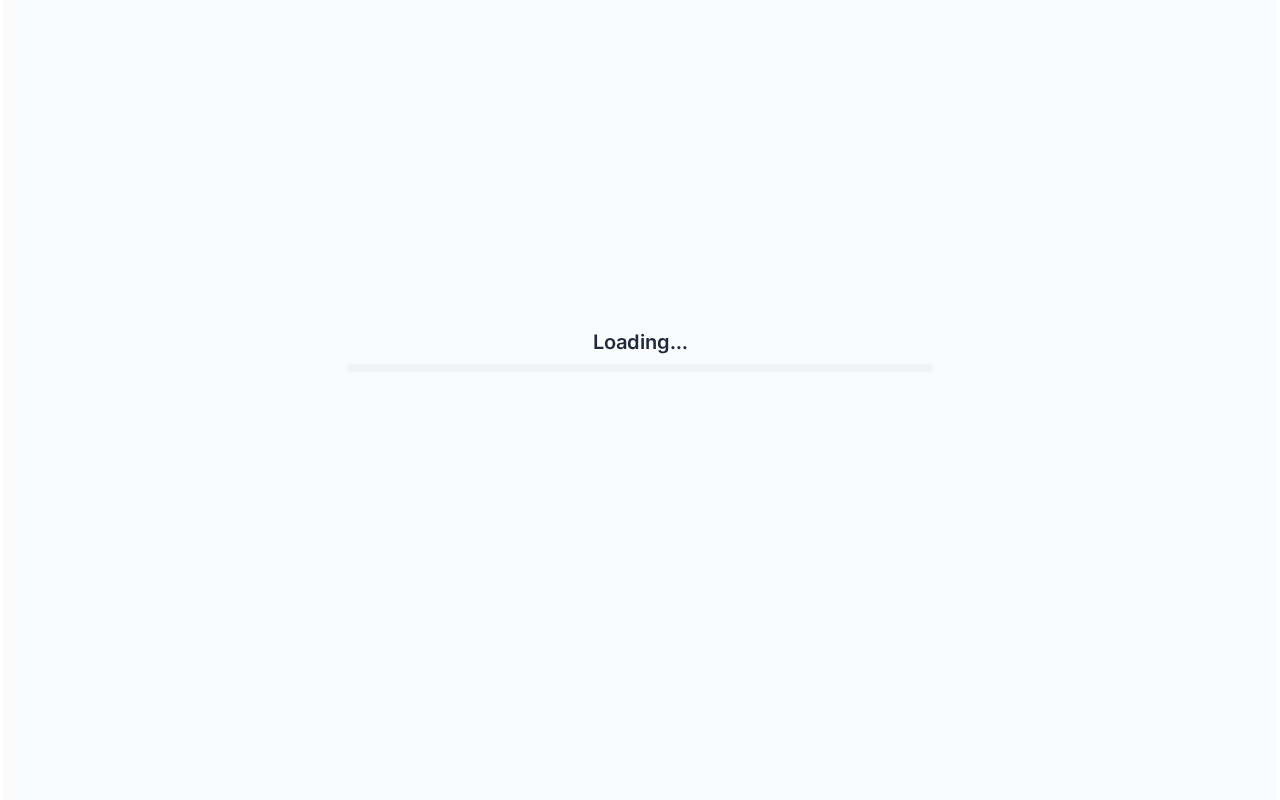 scroll, scrollTop: 0, scrollLeft: 0, axis: both 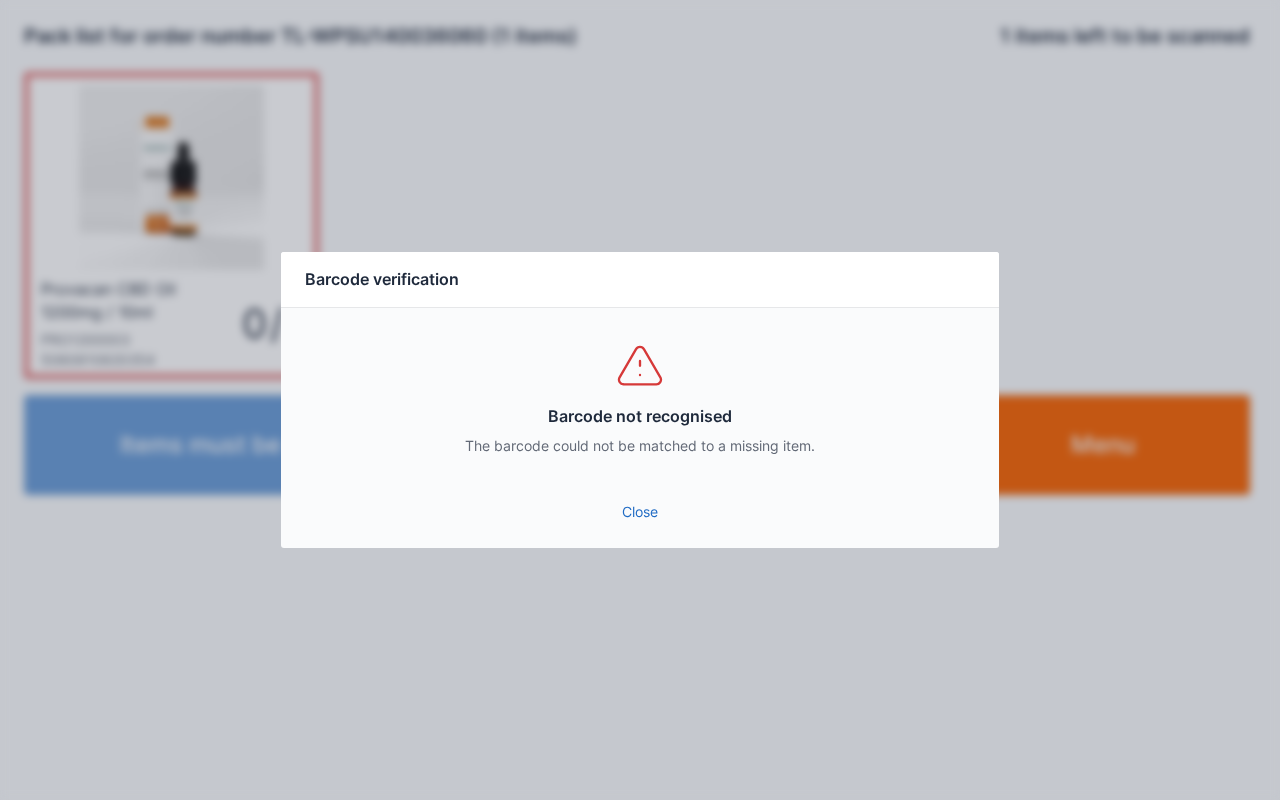 click on "Close" at bounding box center [640, 512] 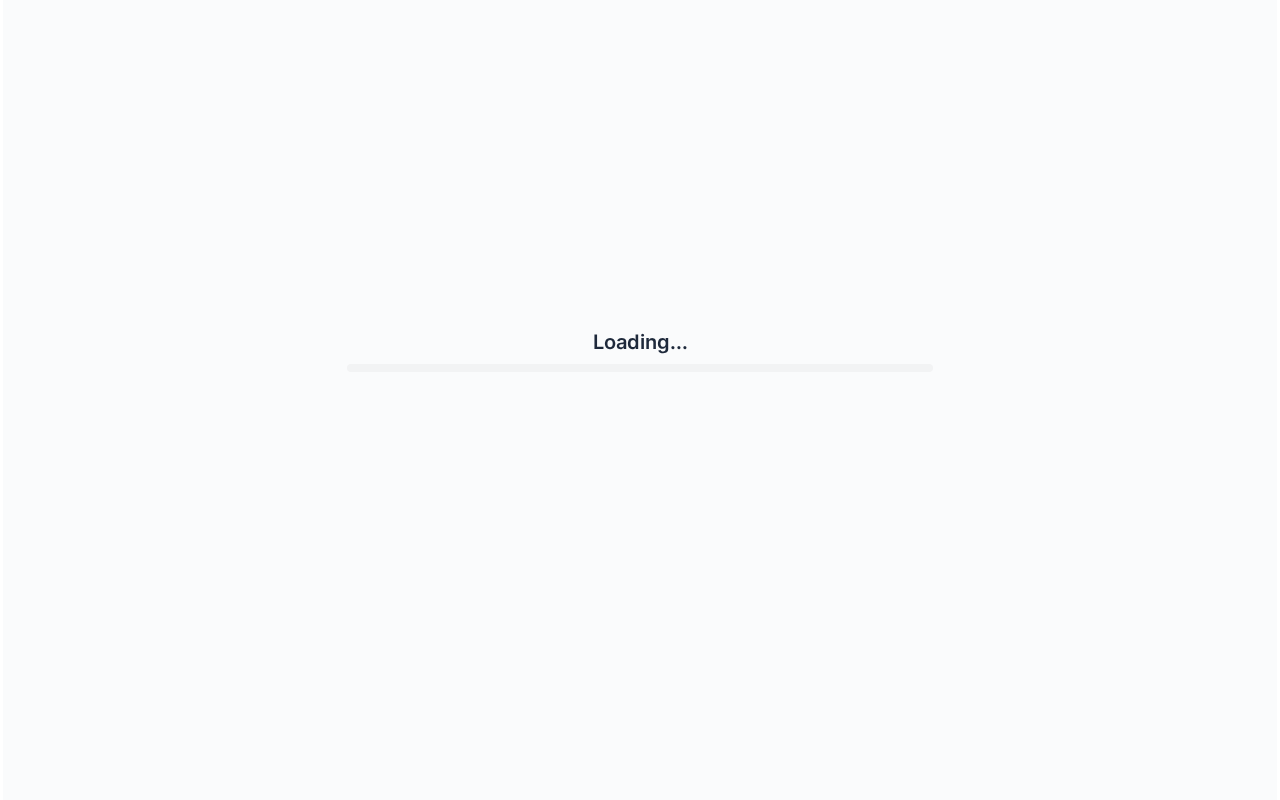 scroll, scrollTop: 0, scrollLeft: 0, axis: both 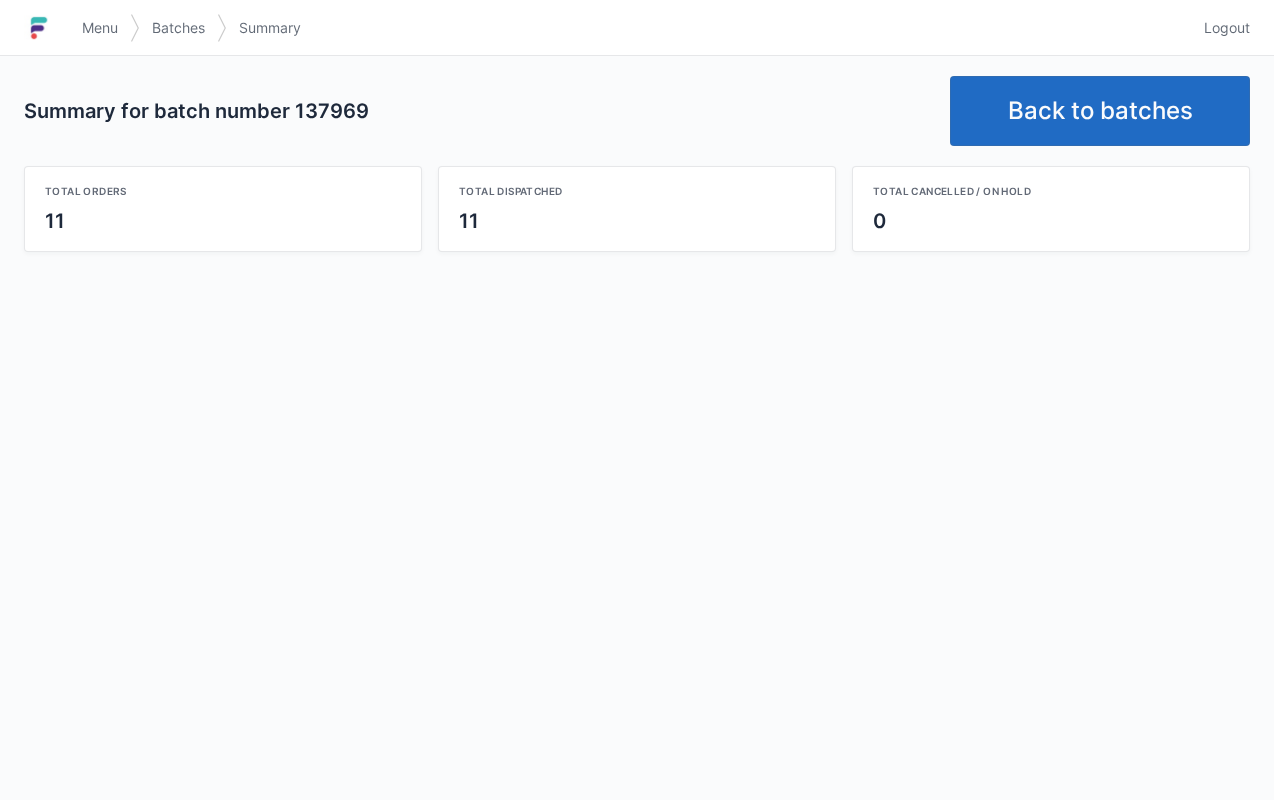 click on "Back to batches" at bounding box center (1100, 111) 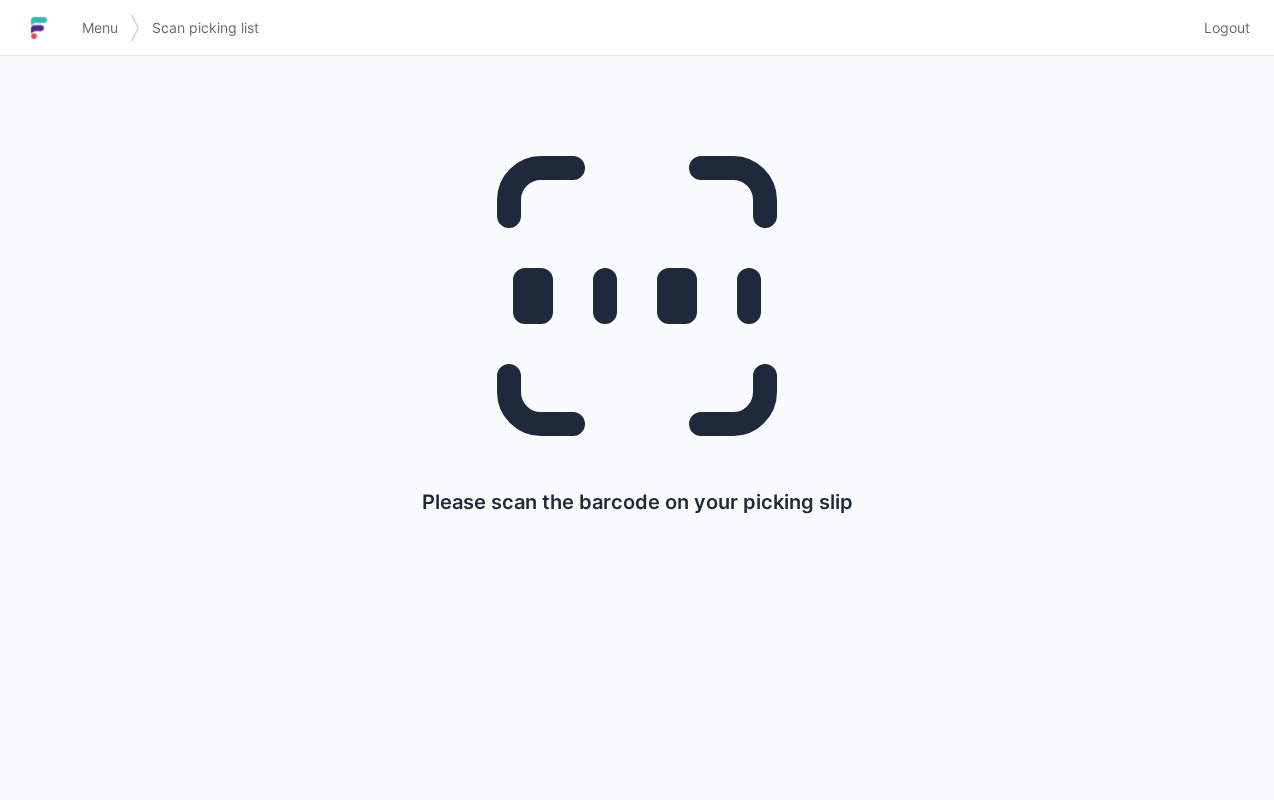 scroll, scrollTop: 0, scrollLeft: 0, axis: both 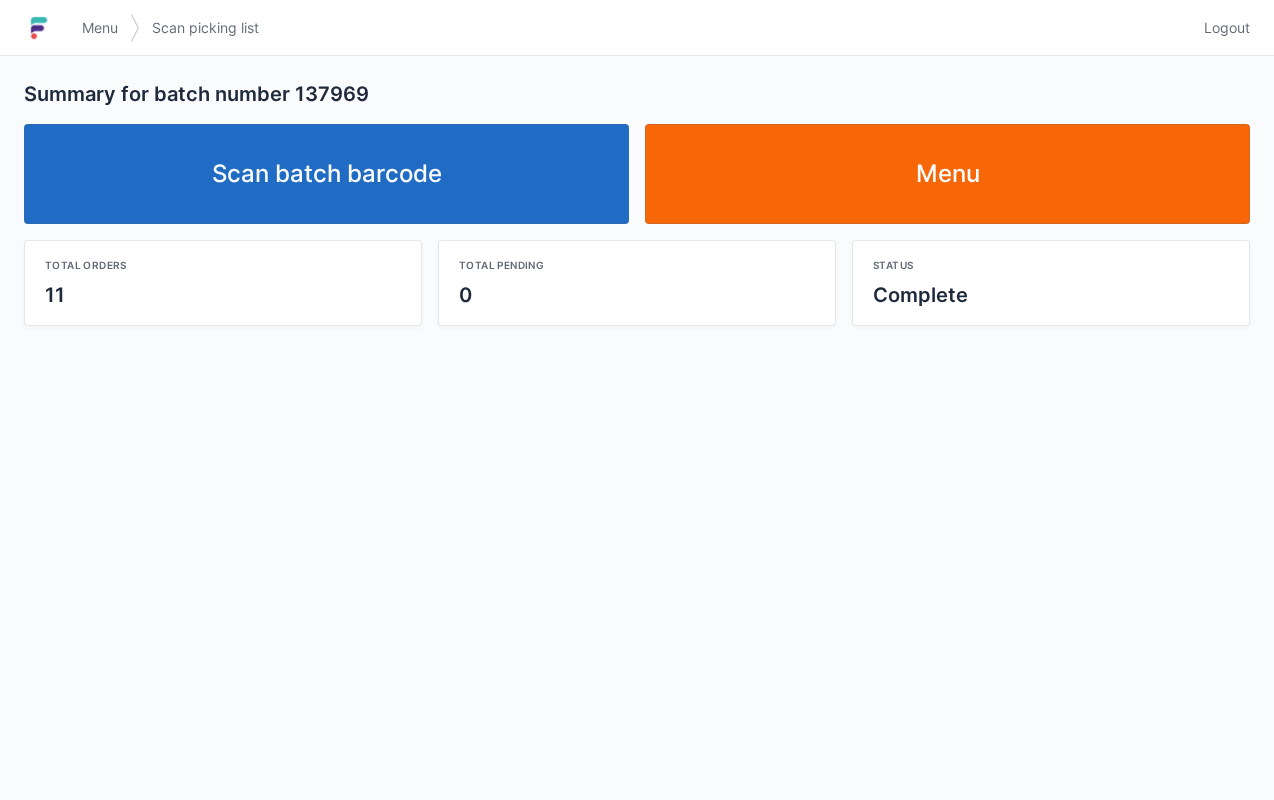 click on "Scan batch barcode" at bounding box center [326, 174] 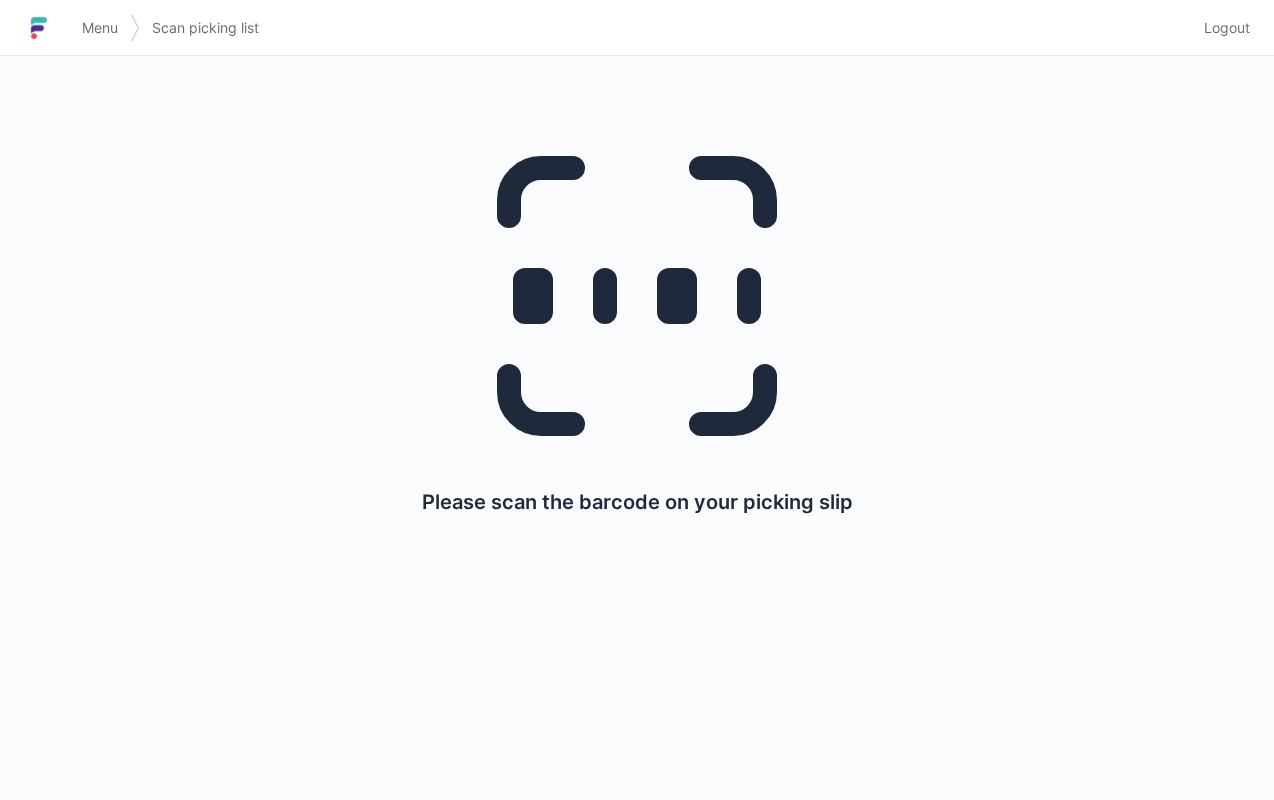 scroll, scrollTop: 0, scrollLeft: 0, axis: both 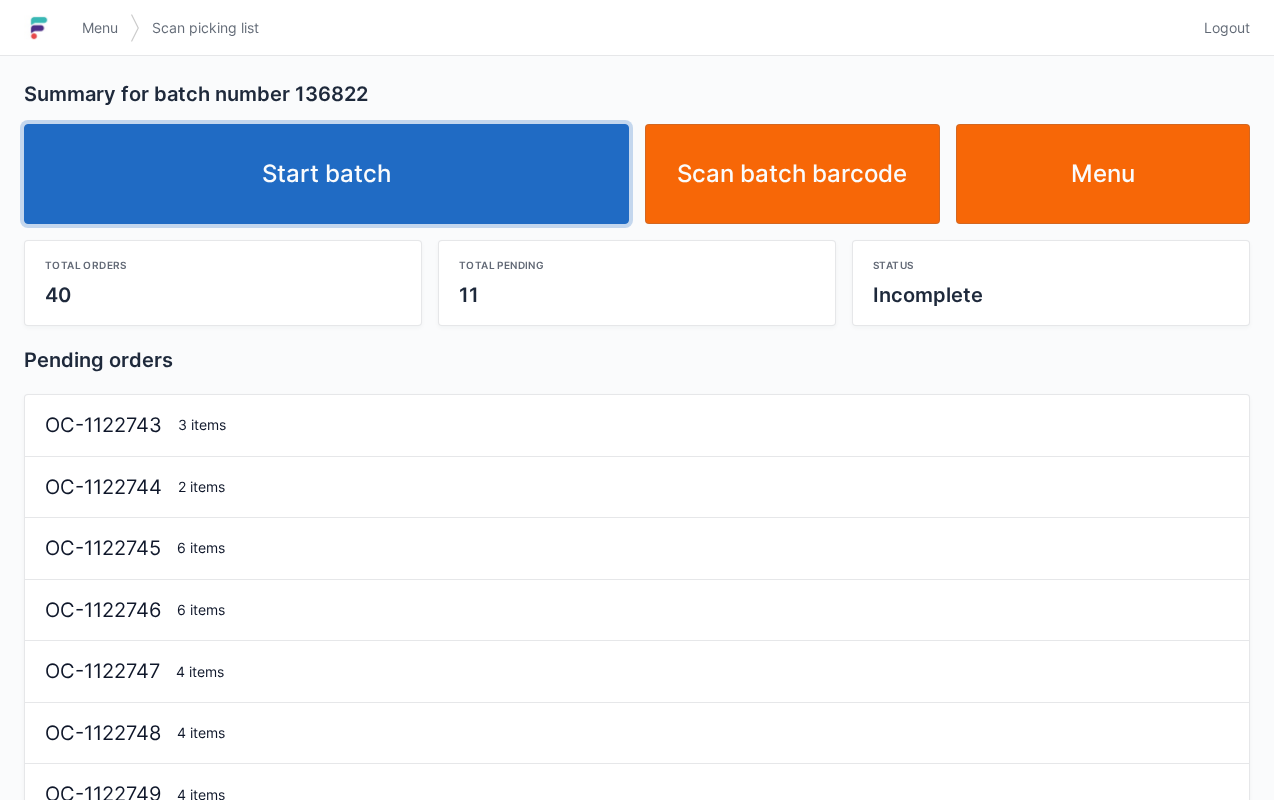 click on "Start batch" at bounding box center [326, 174] 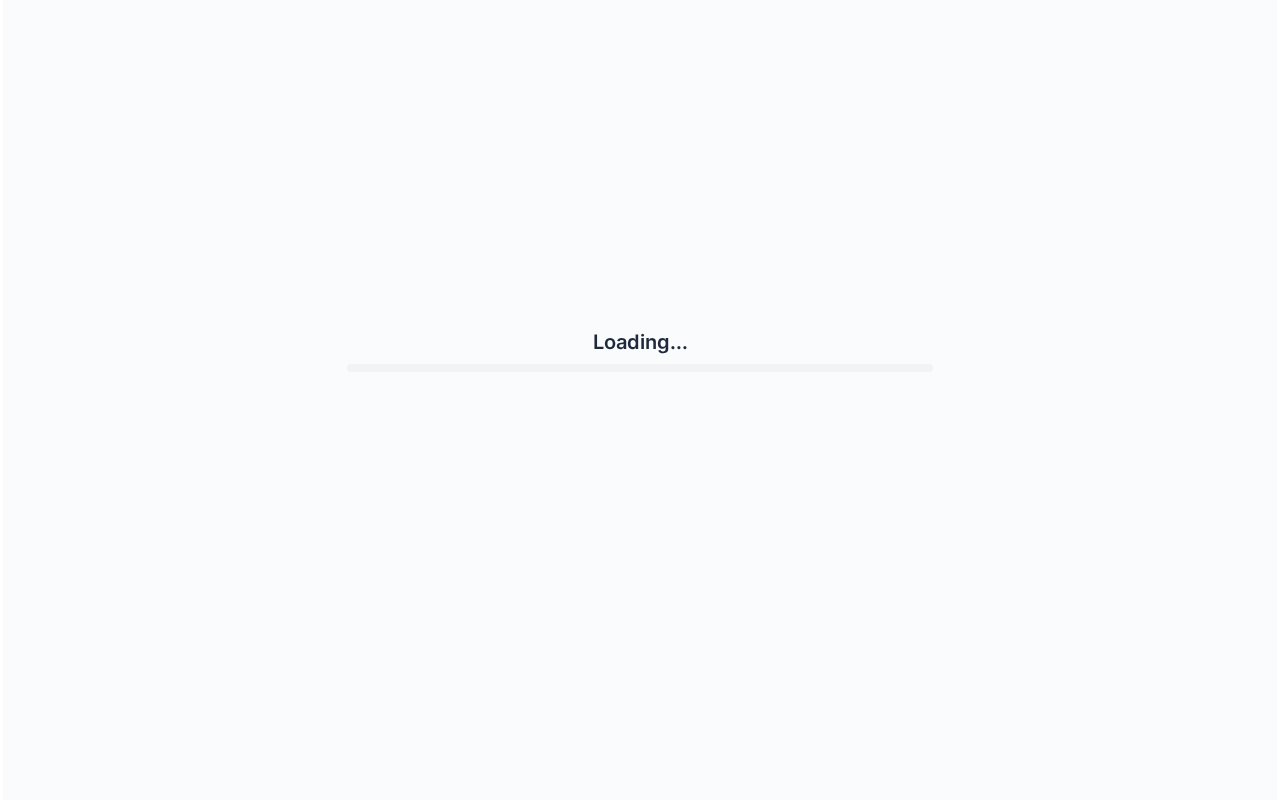 scroll, scrollTop: 0, scrollLeft: 0, axis: both 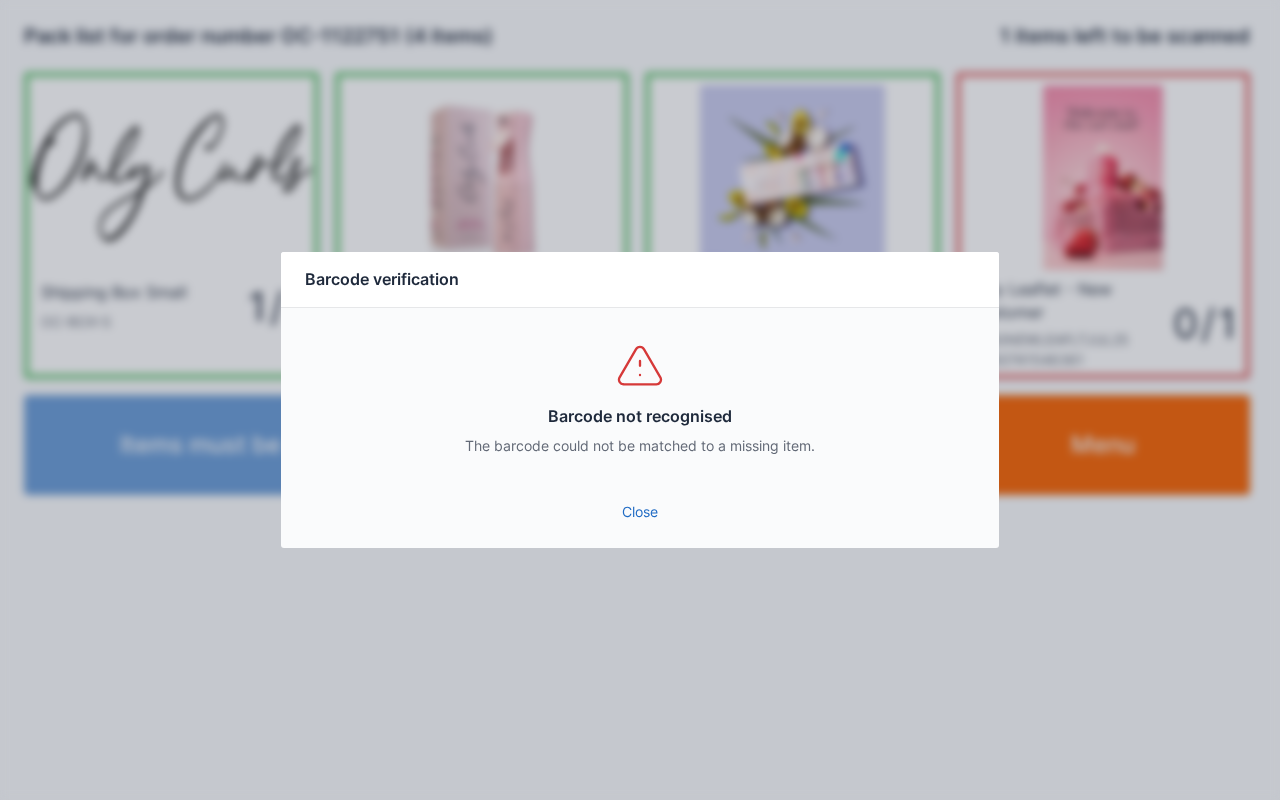 click on "Close" at bounding box center [640, 512] 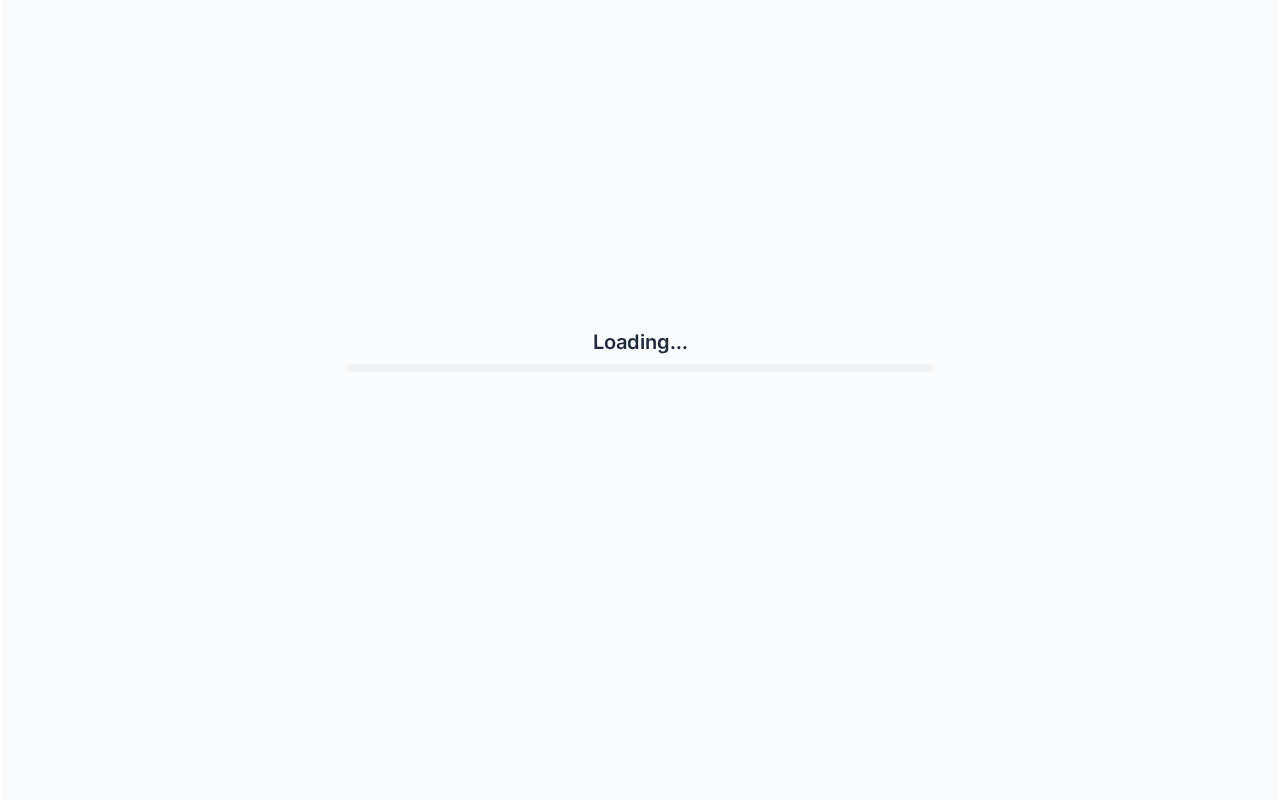 scroll, scrollTop: 0, scrollLeft: 0, axis: both 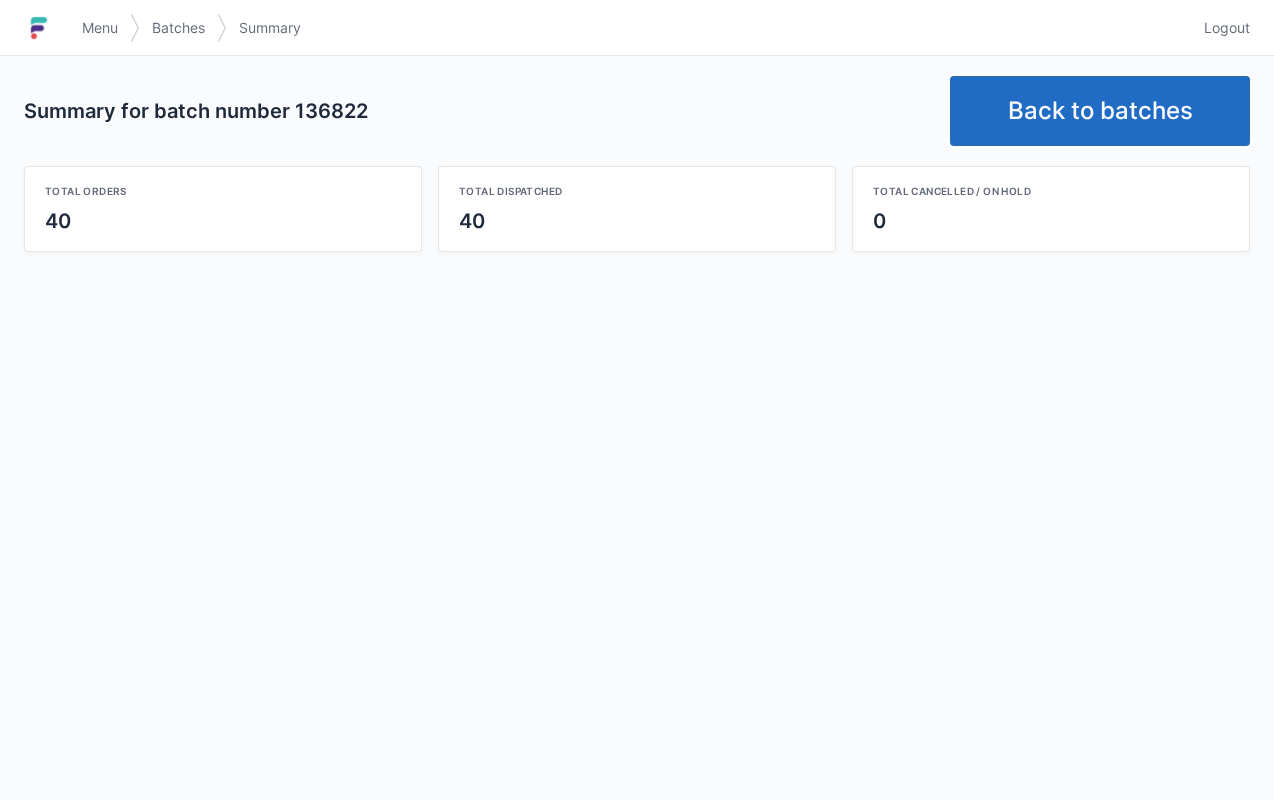 click on "Back to batches" at bounding box center (1100, 111) 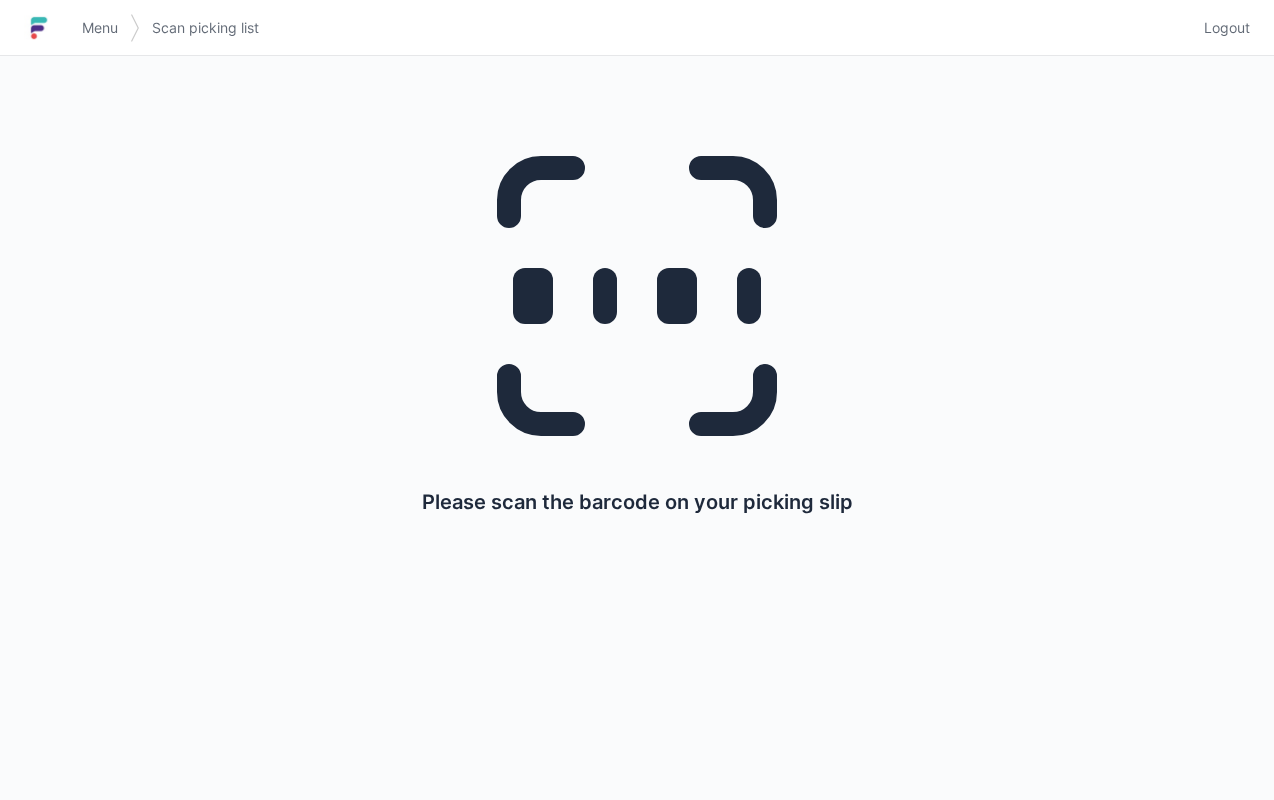 scroll, scrollTop: 0, scrollLeft: 0, axis: both 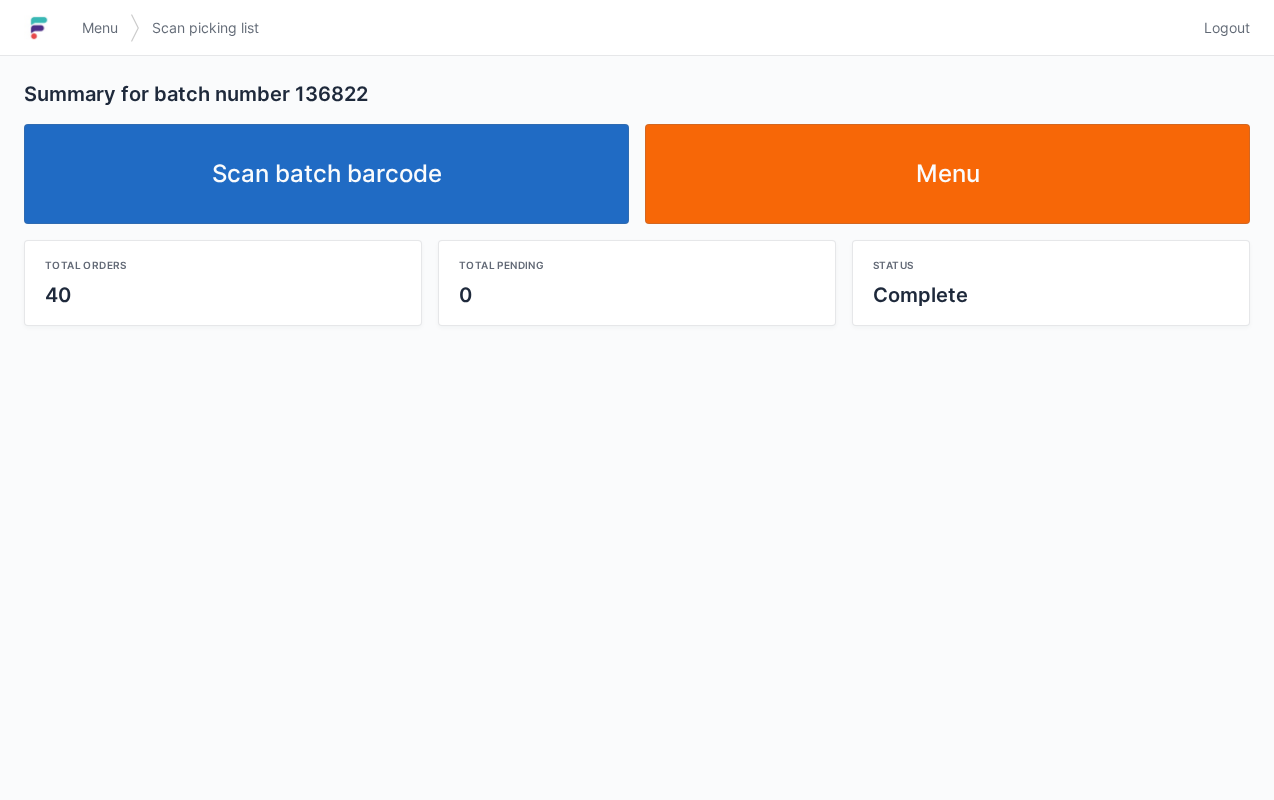 click on "Scan batch barcode" at bounding box center [326, 174] 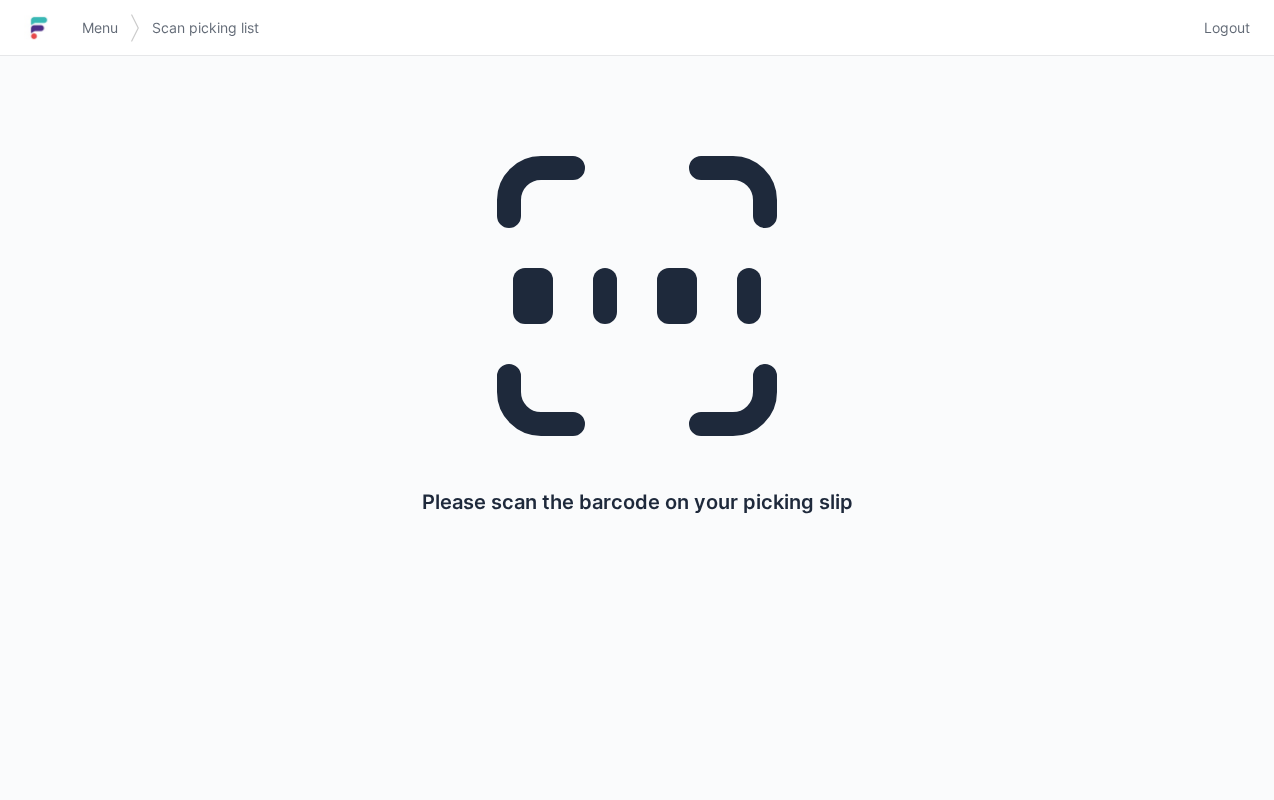 scroll, scrollTop: 0, scrollLeft: 0, axis: both 